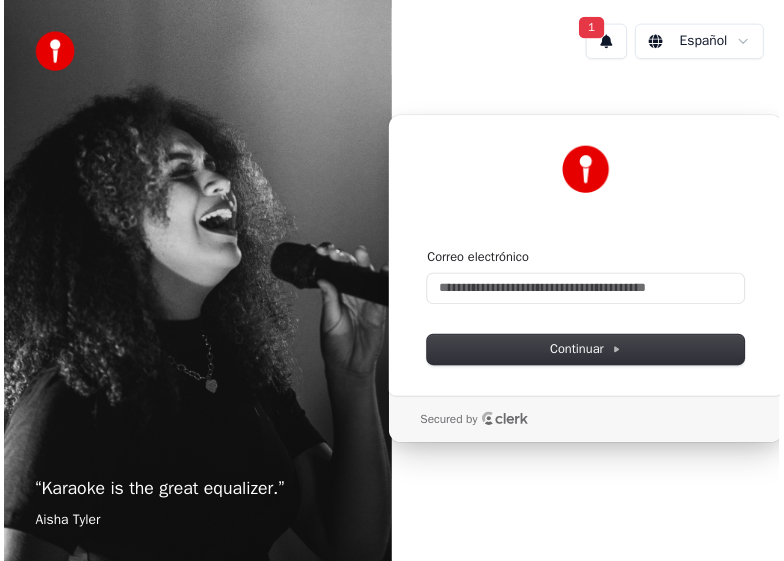 scroll, scrollTop: 0, scrollLeft: 0, axis: both 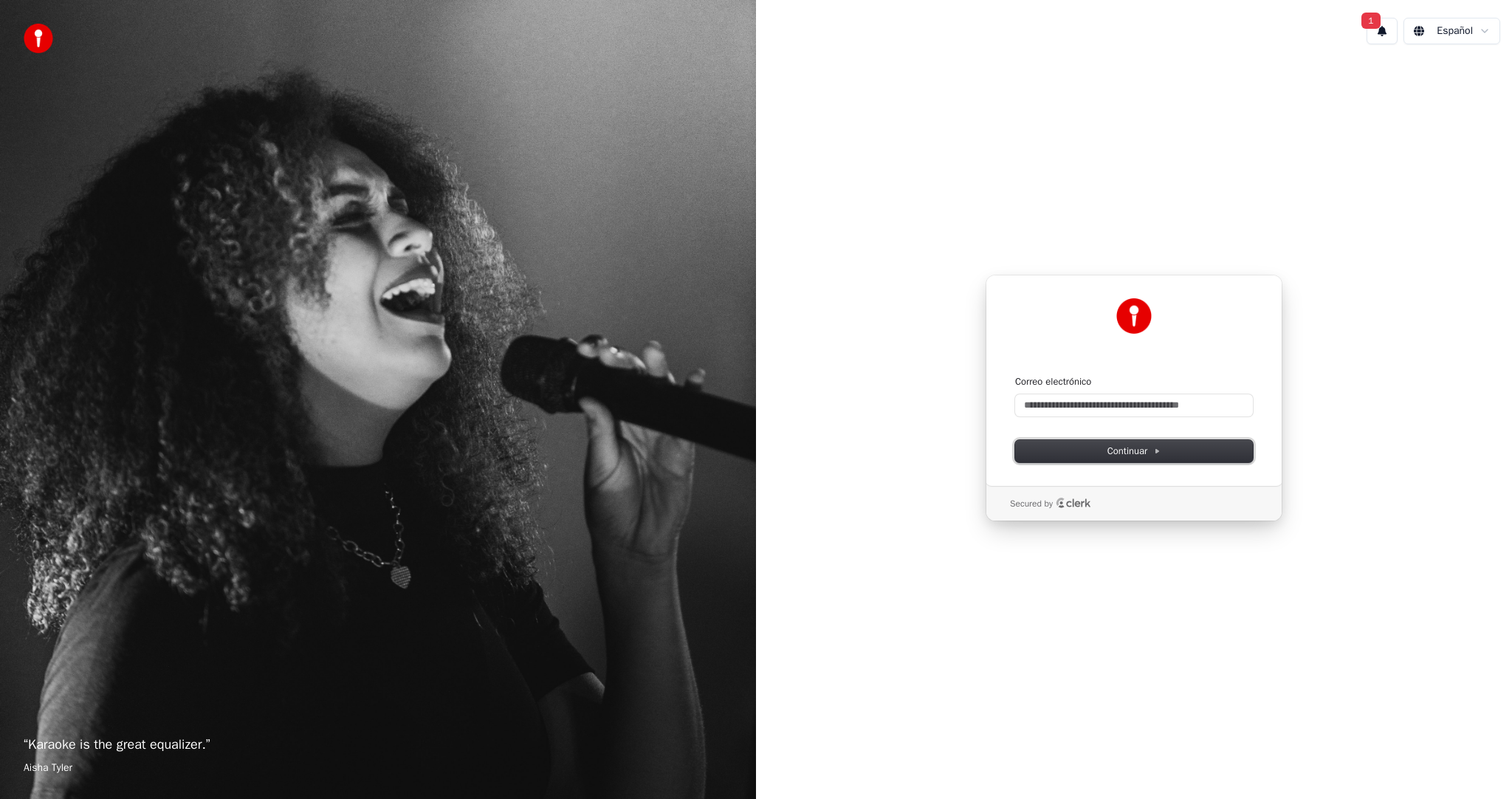drag, startPoint x: 1142, startPoint y: 452, endPoint x: 932, endPoint y: 475, distance: 211.256 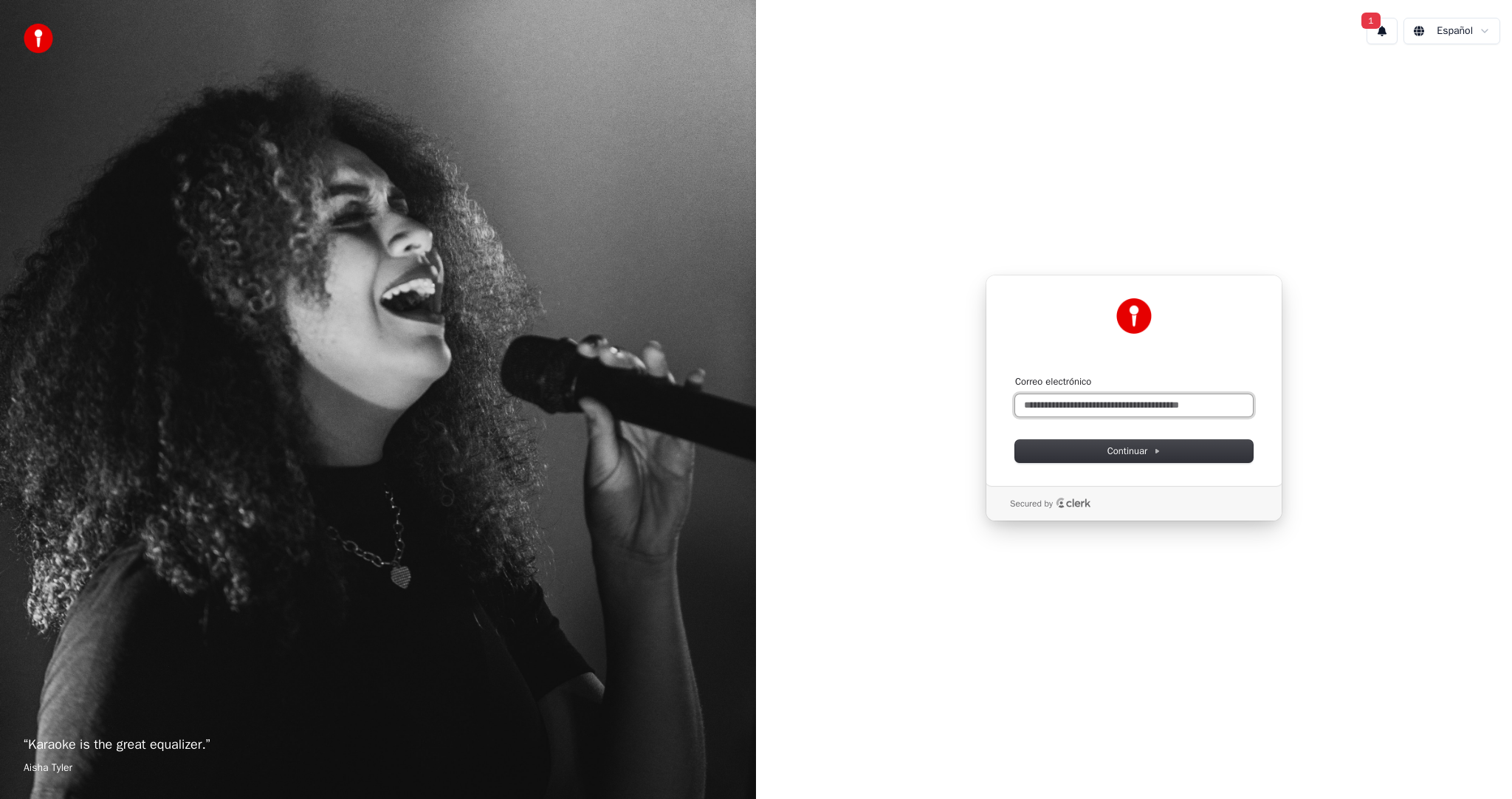 click on "Correo electrónico" at bounding box center [1134, 405] 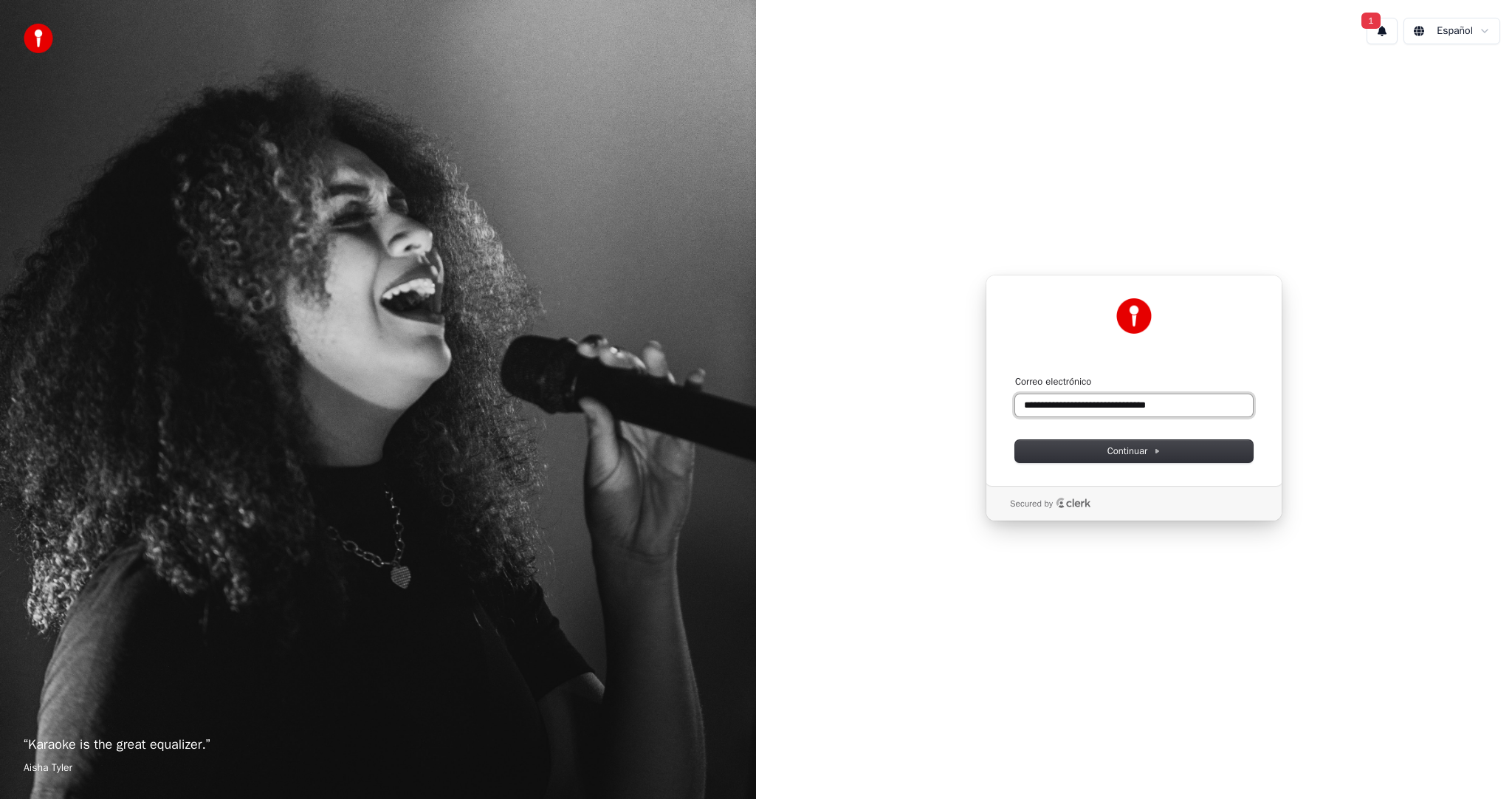 click at bounding box center [1015, 375] 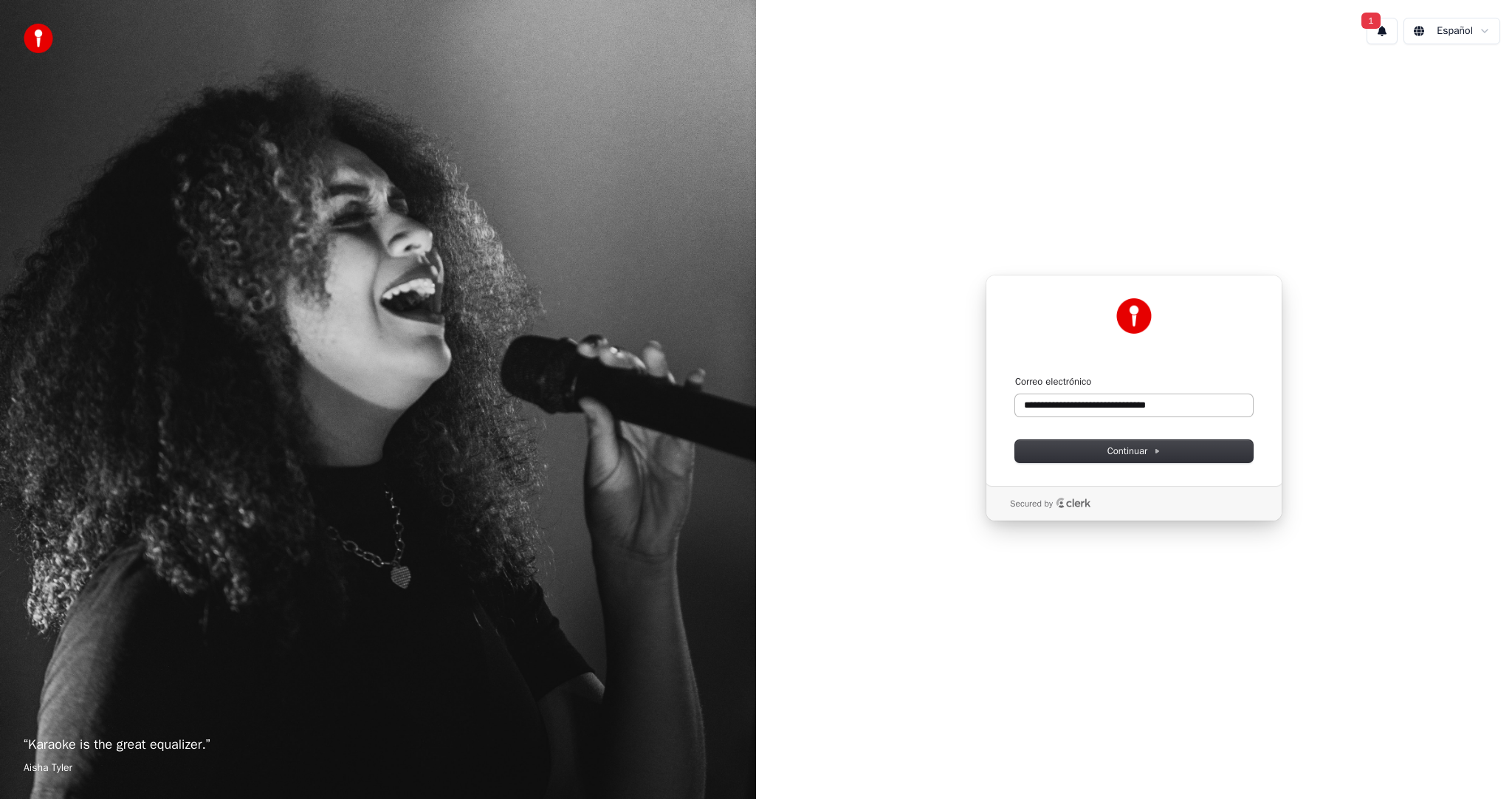 type on "**********" 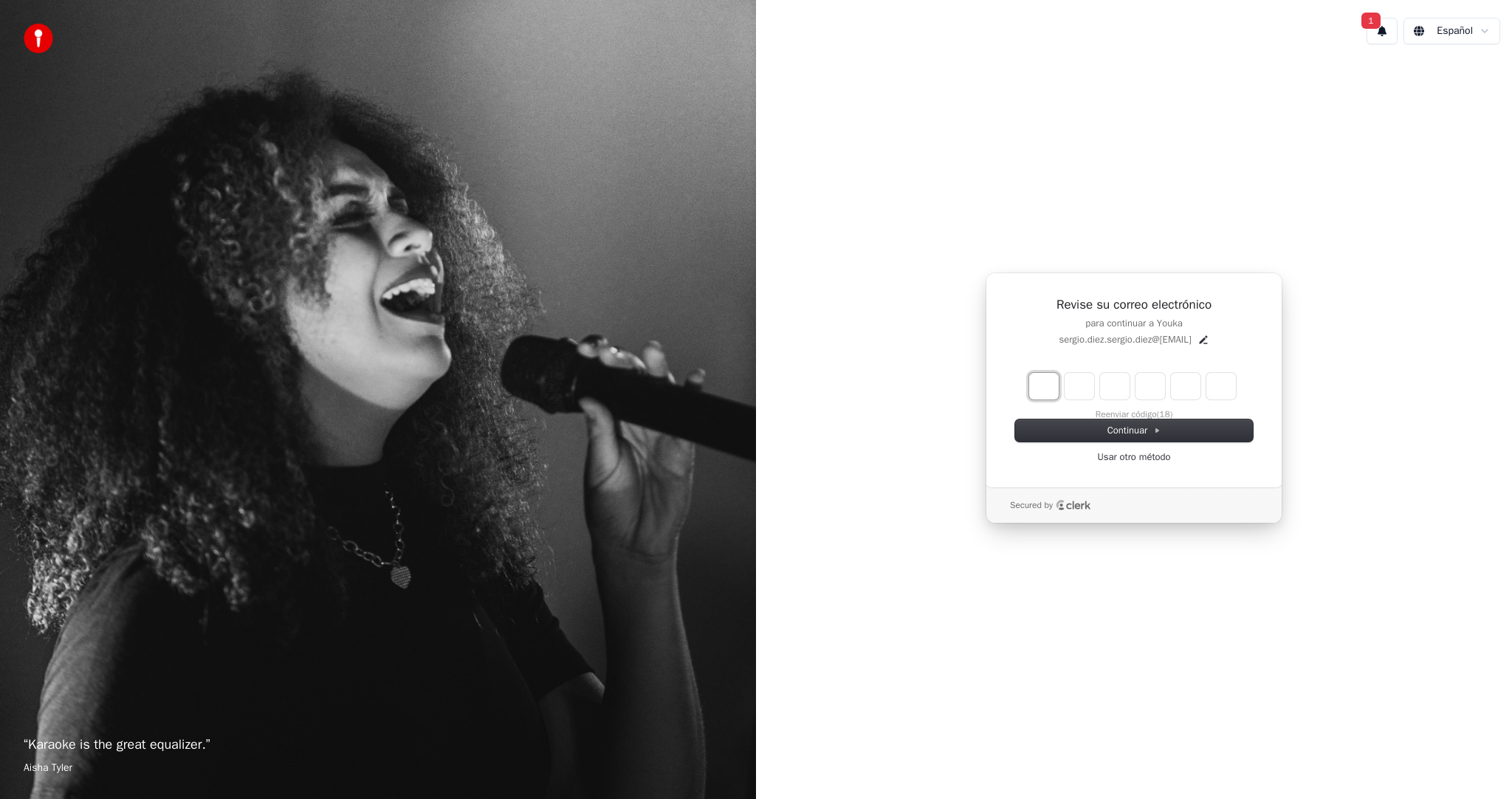type on "*" 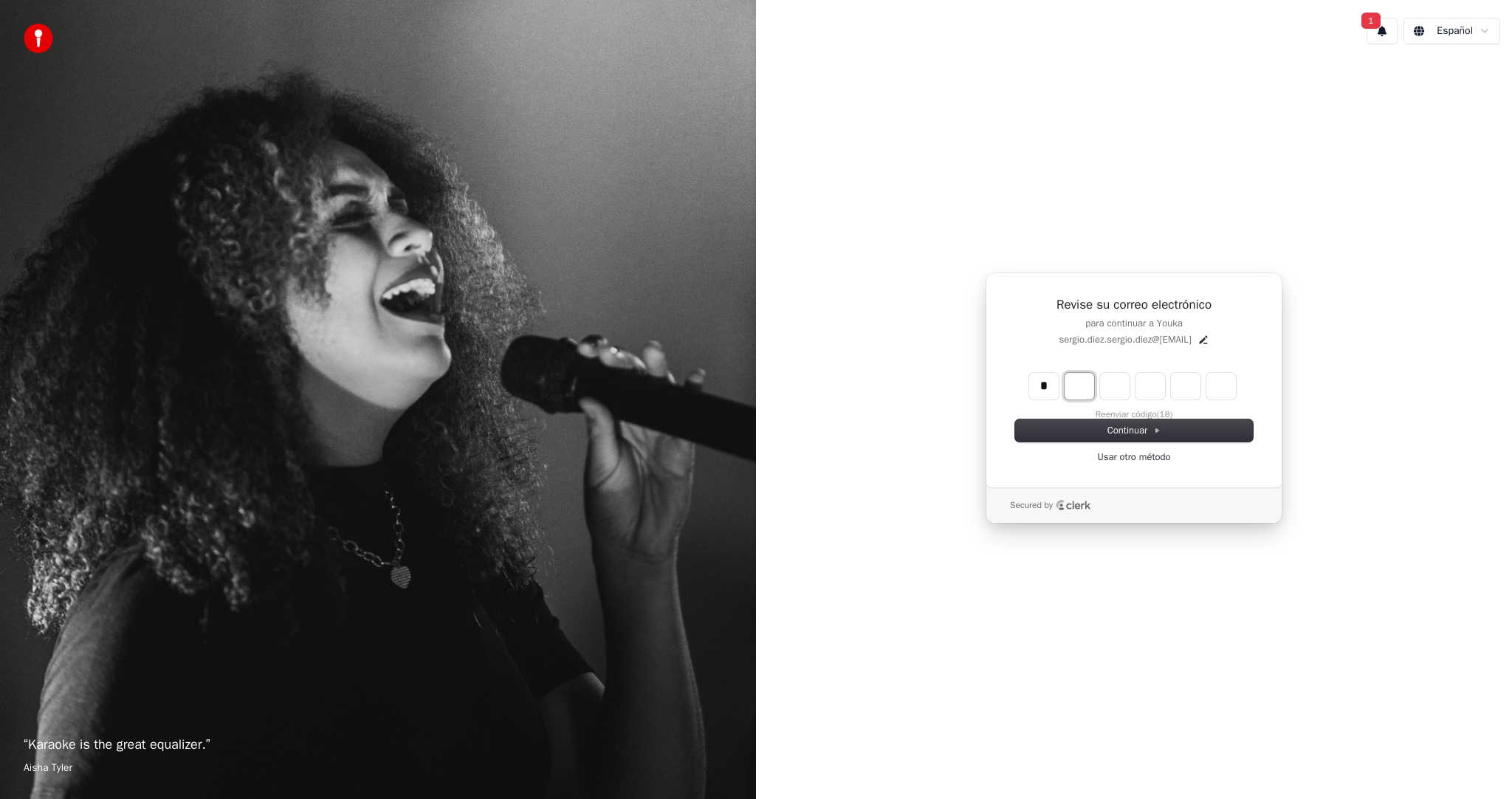 type on "*" 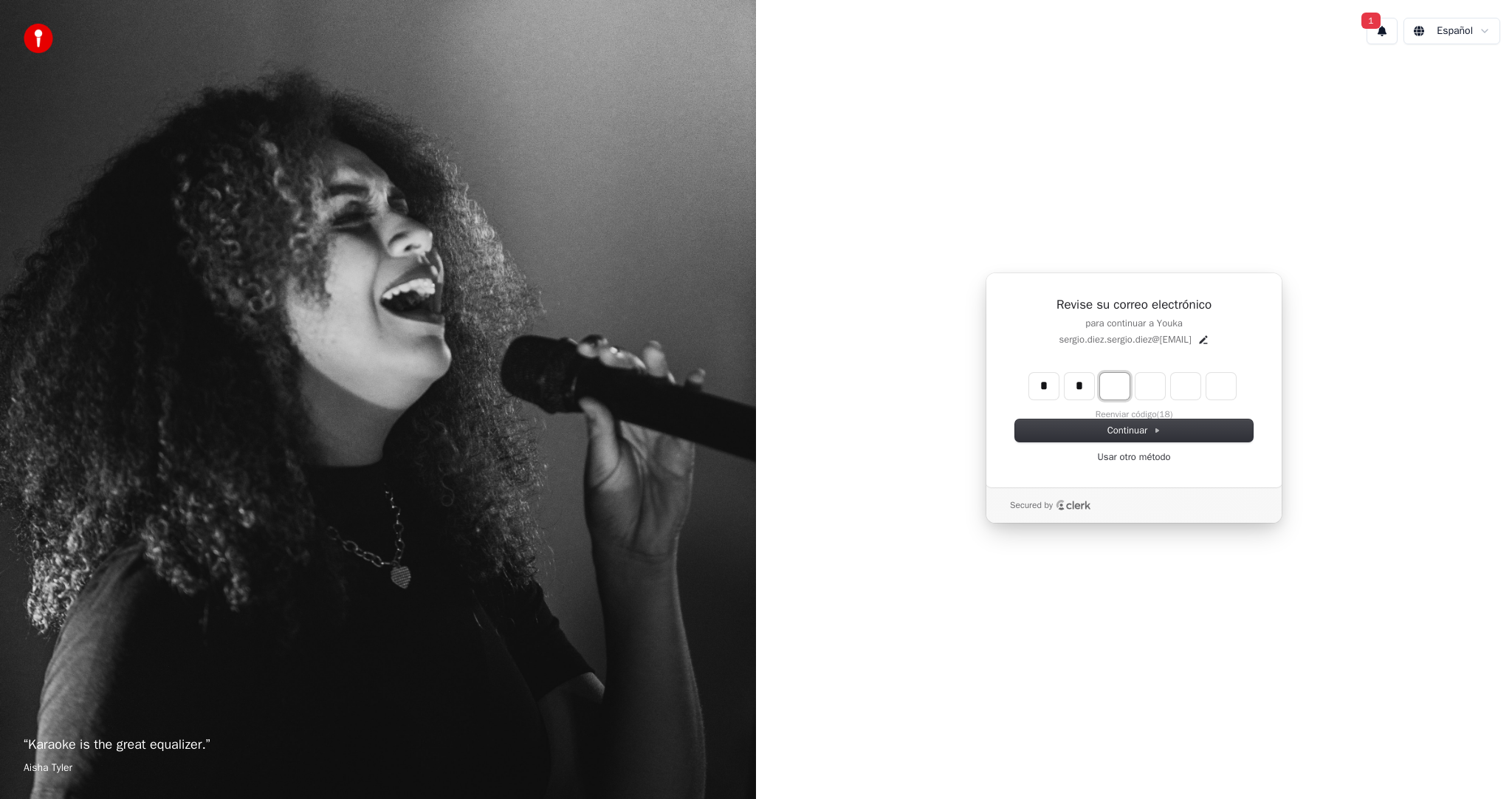 type on "**" 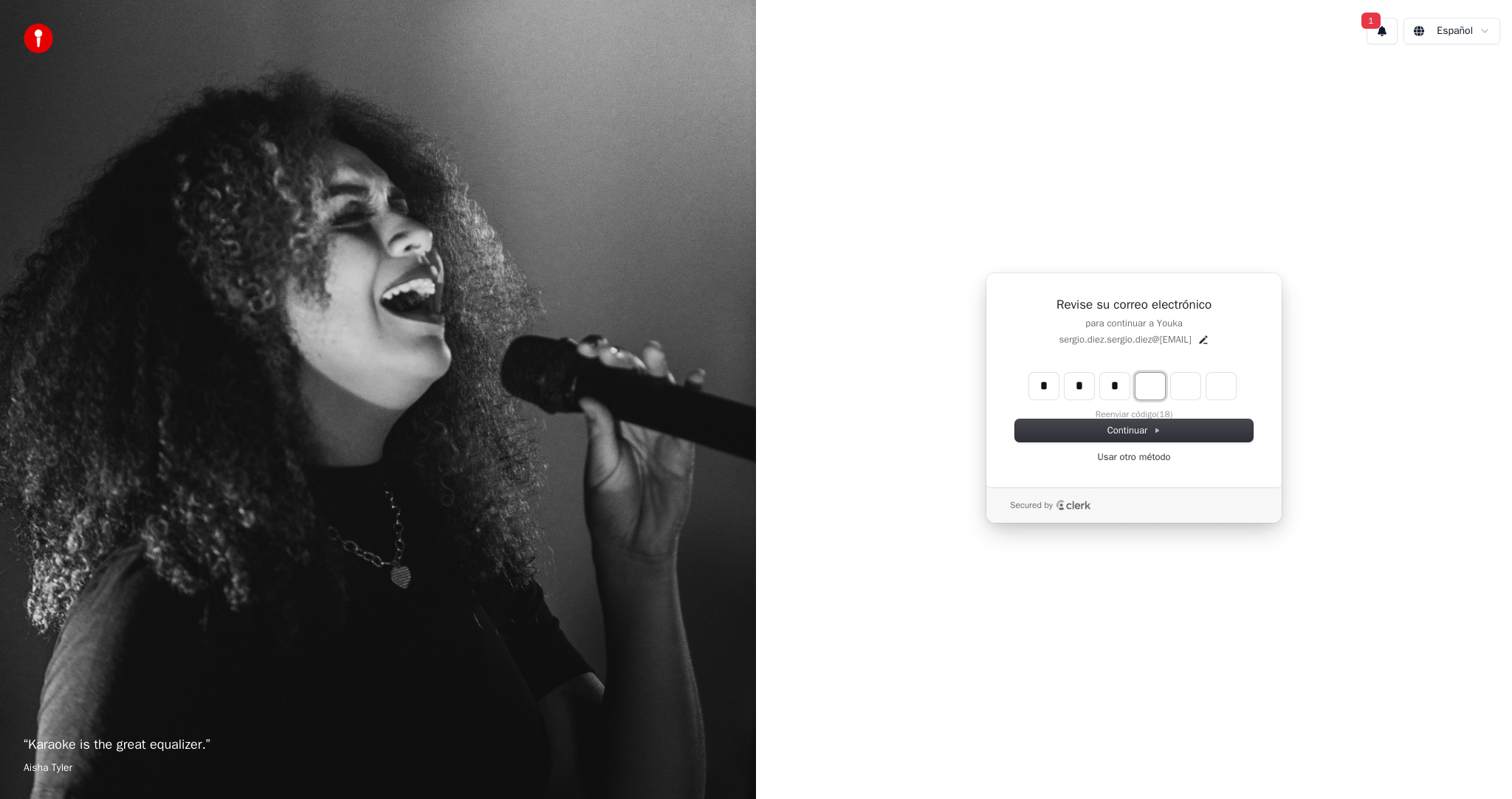 type on "***" 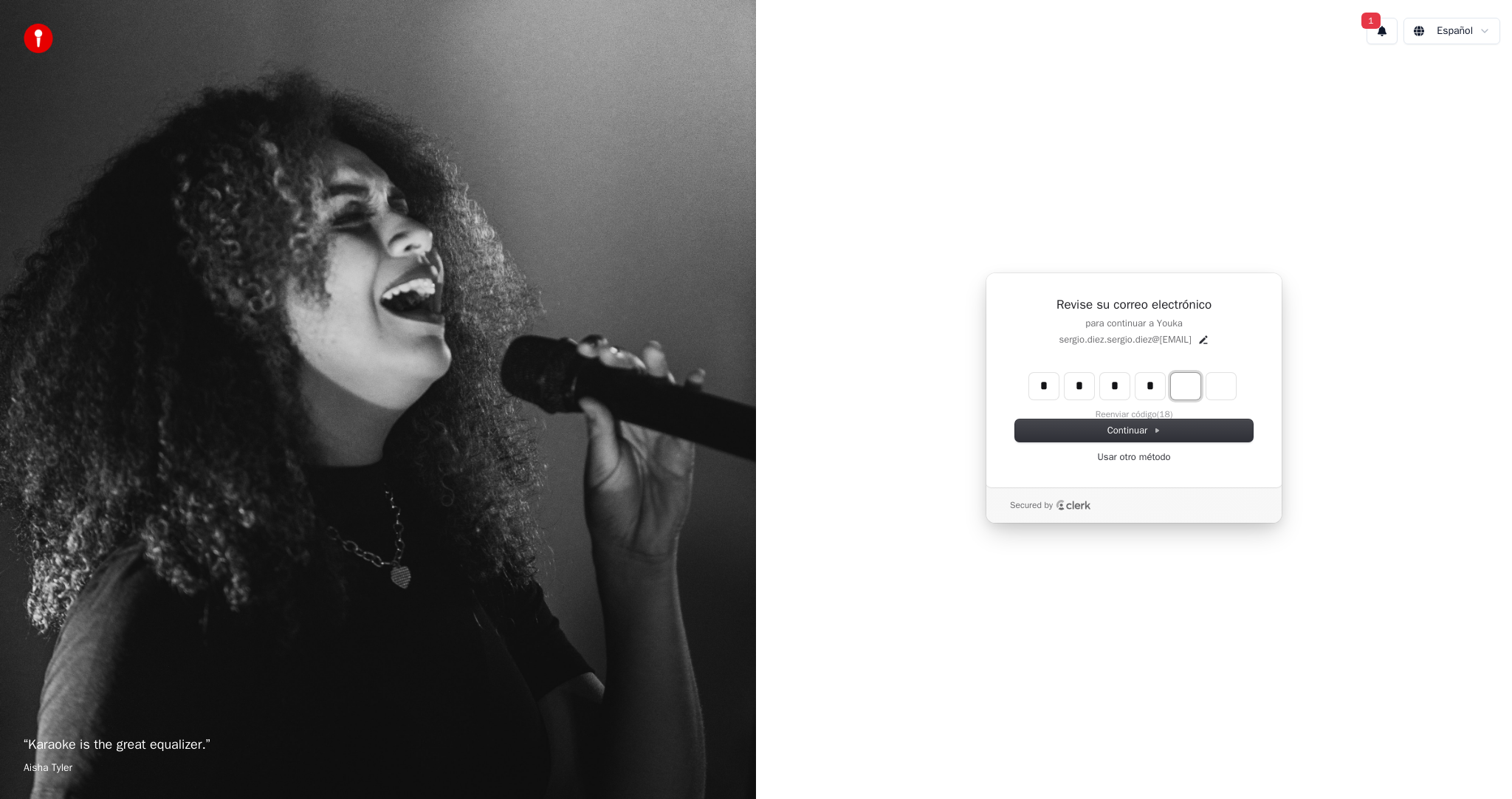 type on "****" 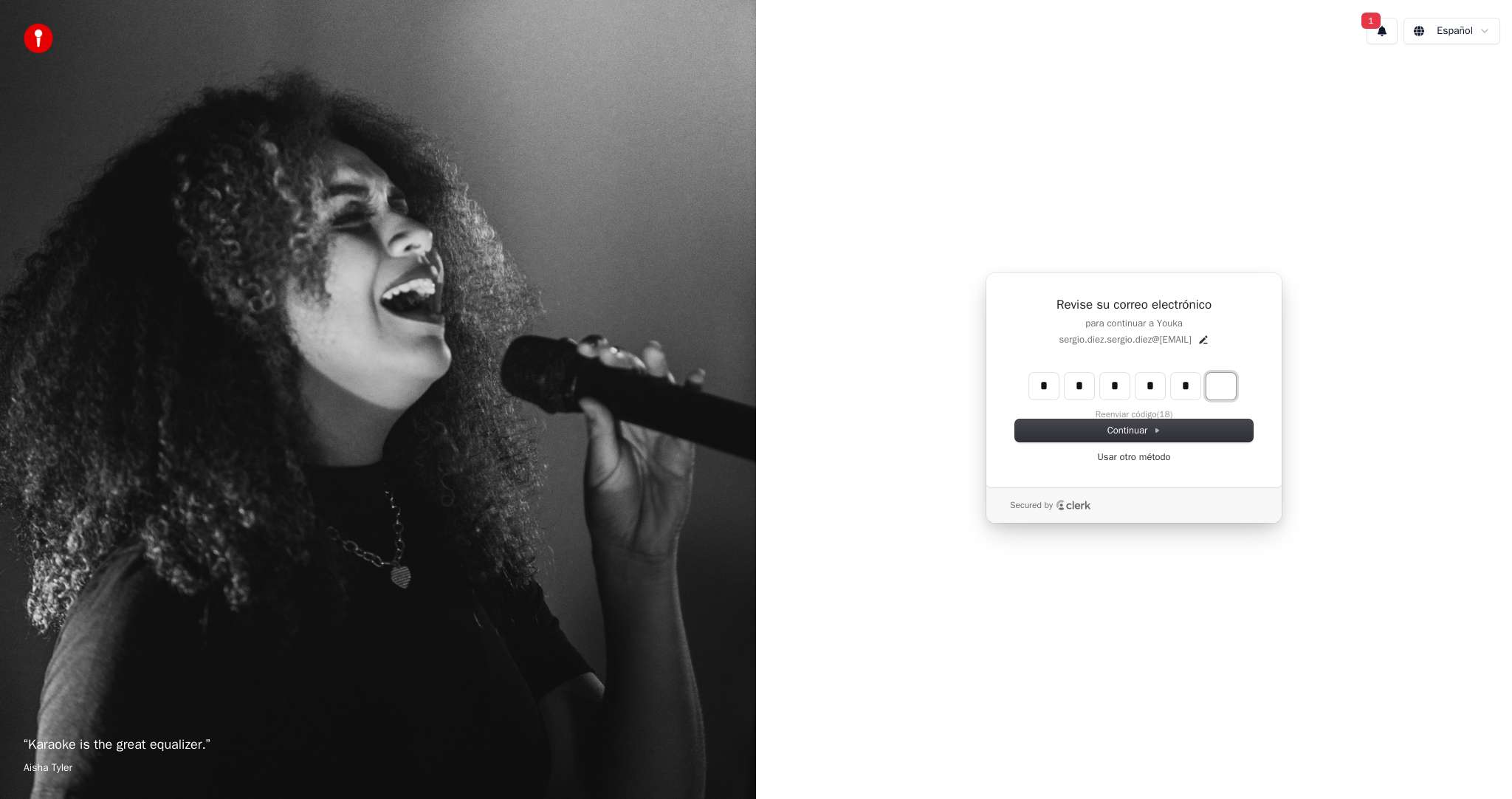 type on "******" 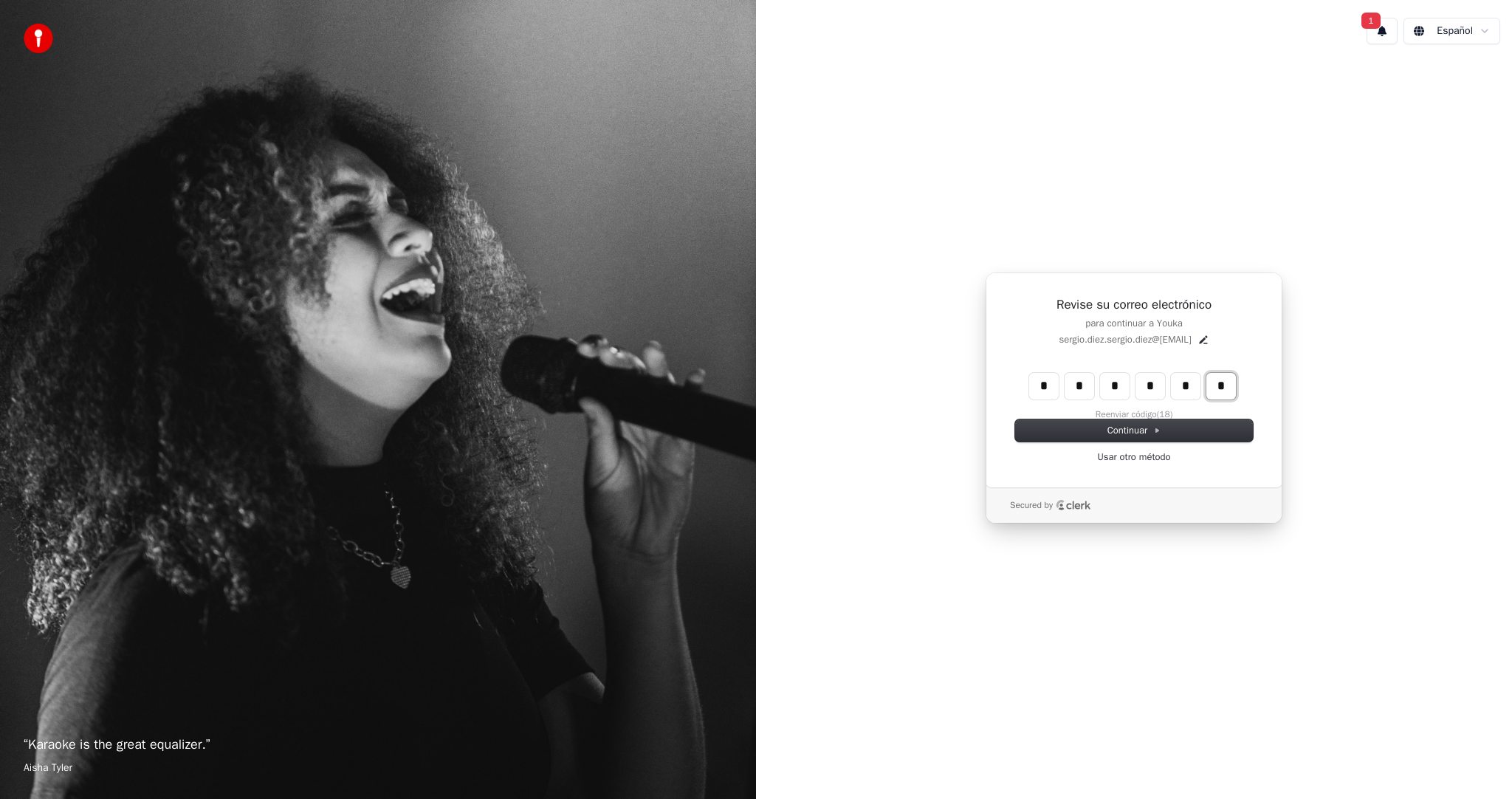 type on "*" 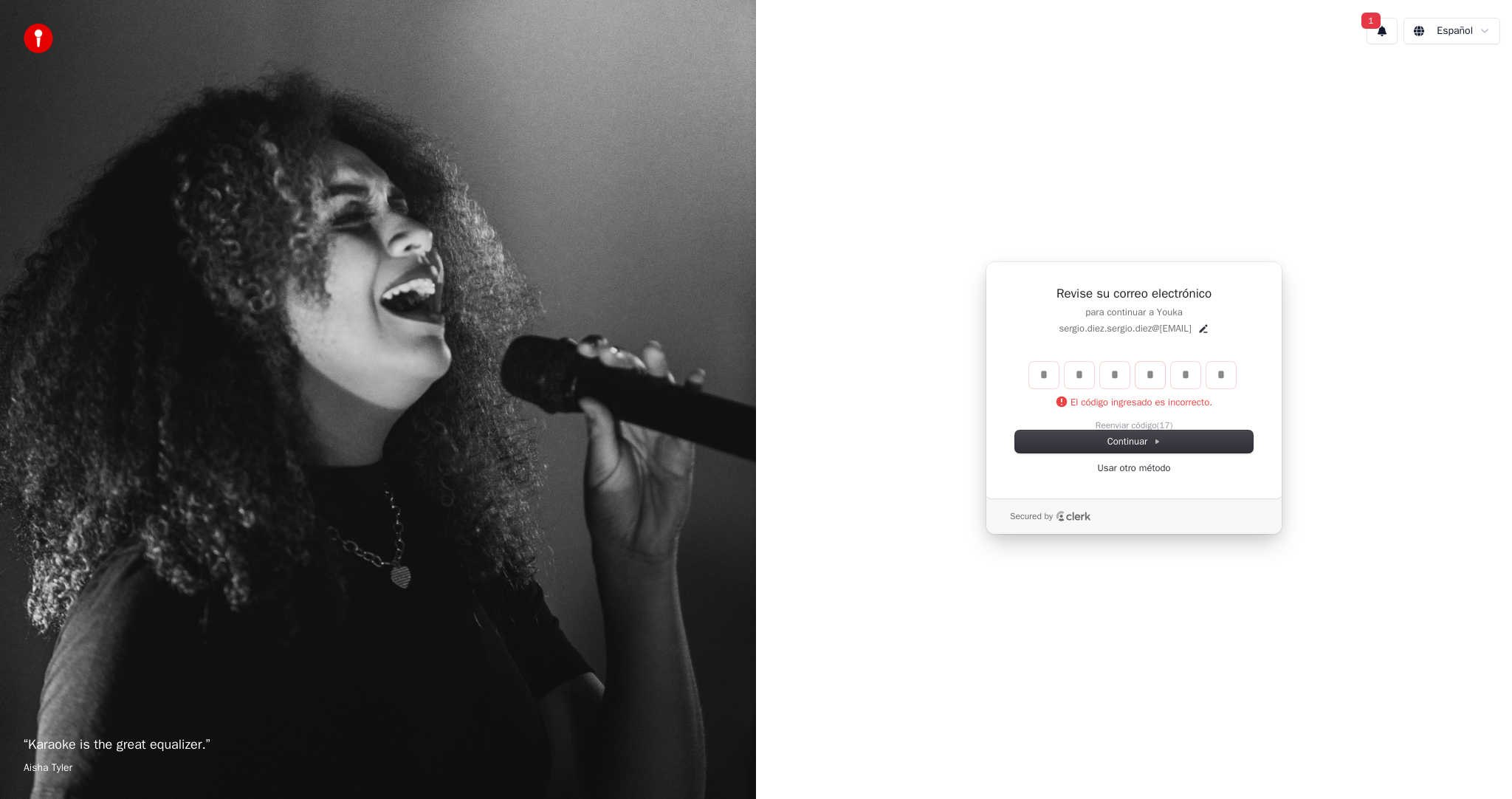 type 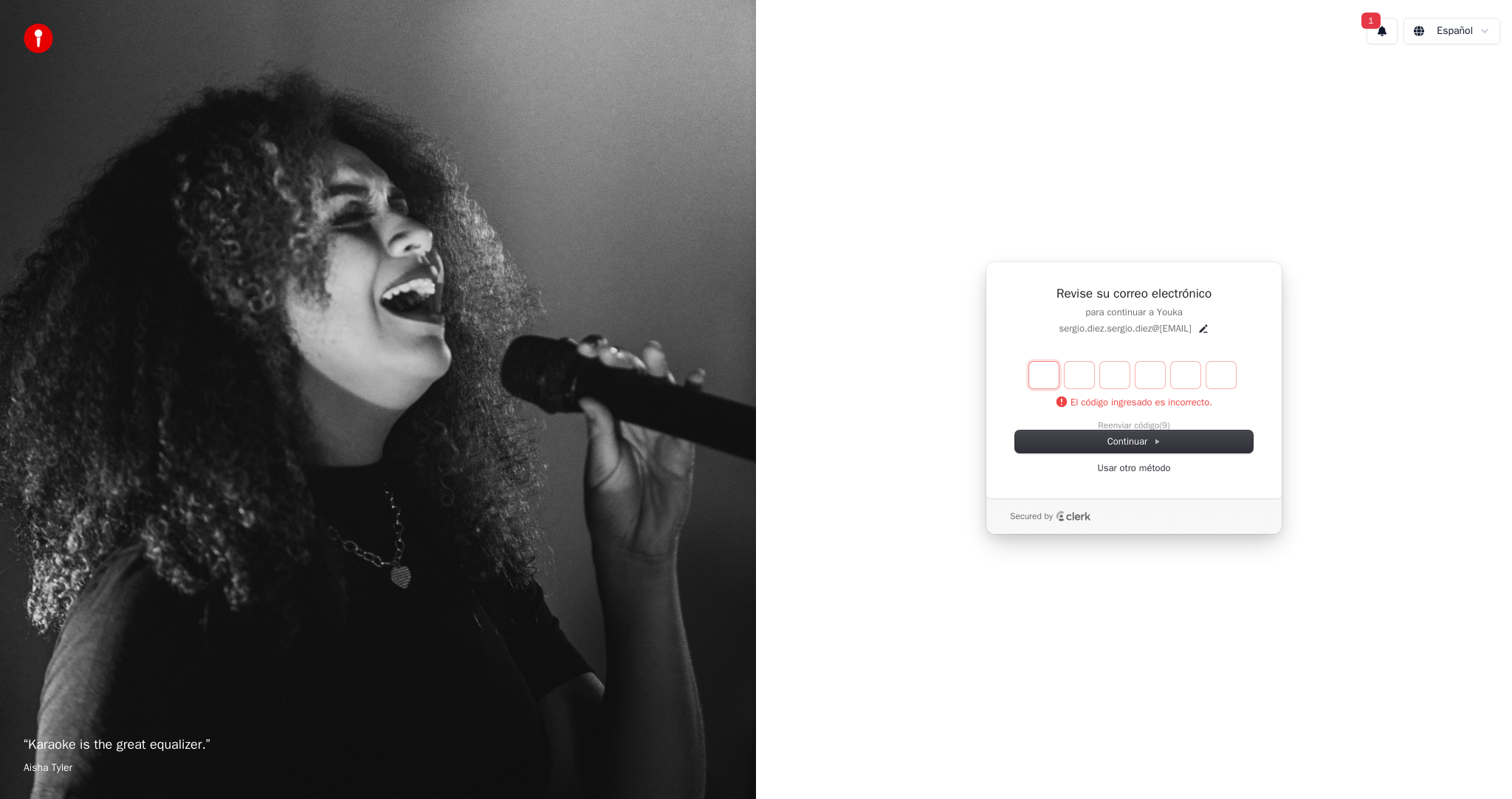 type on "*" 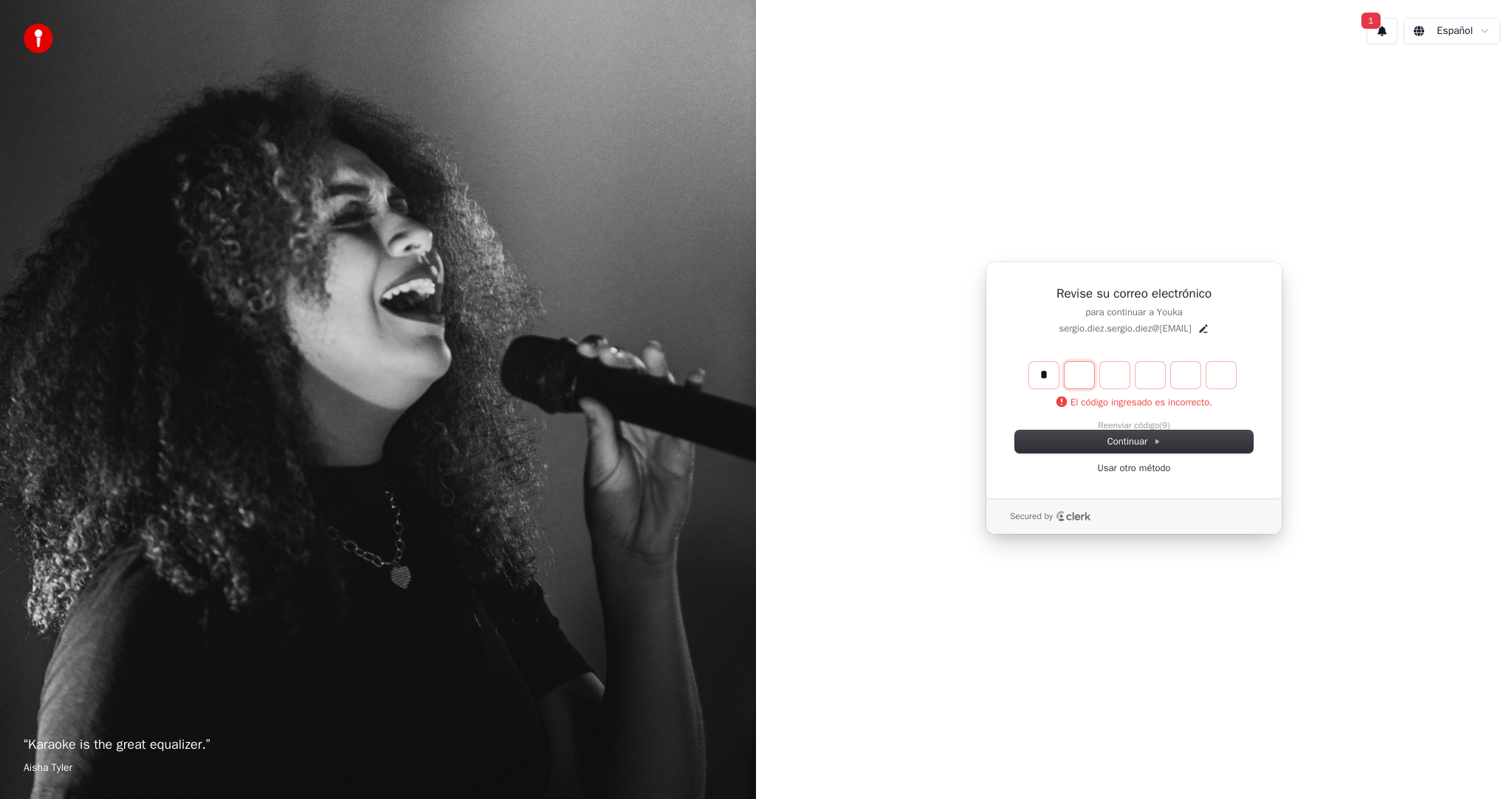 type on "*" 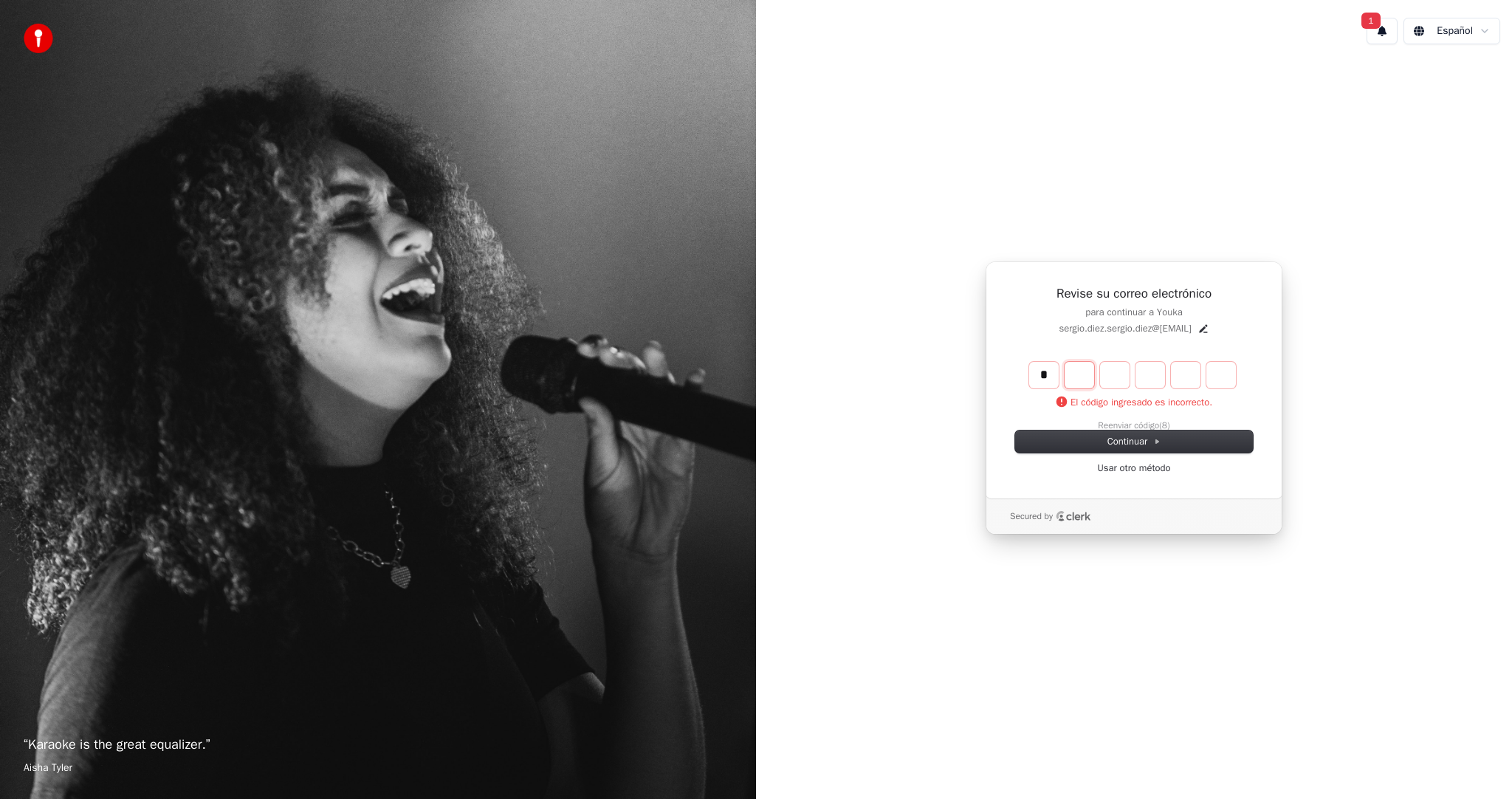 type on "*" 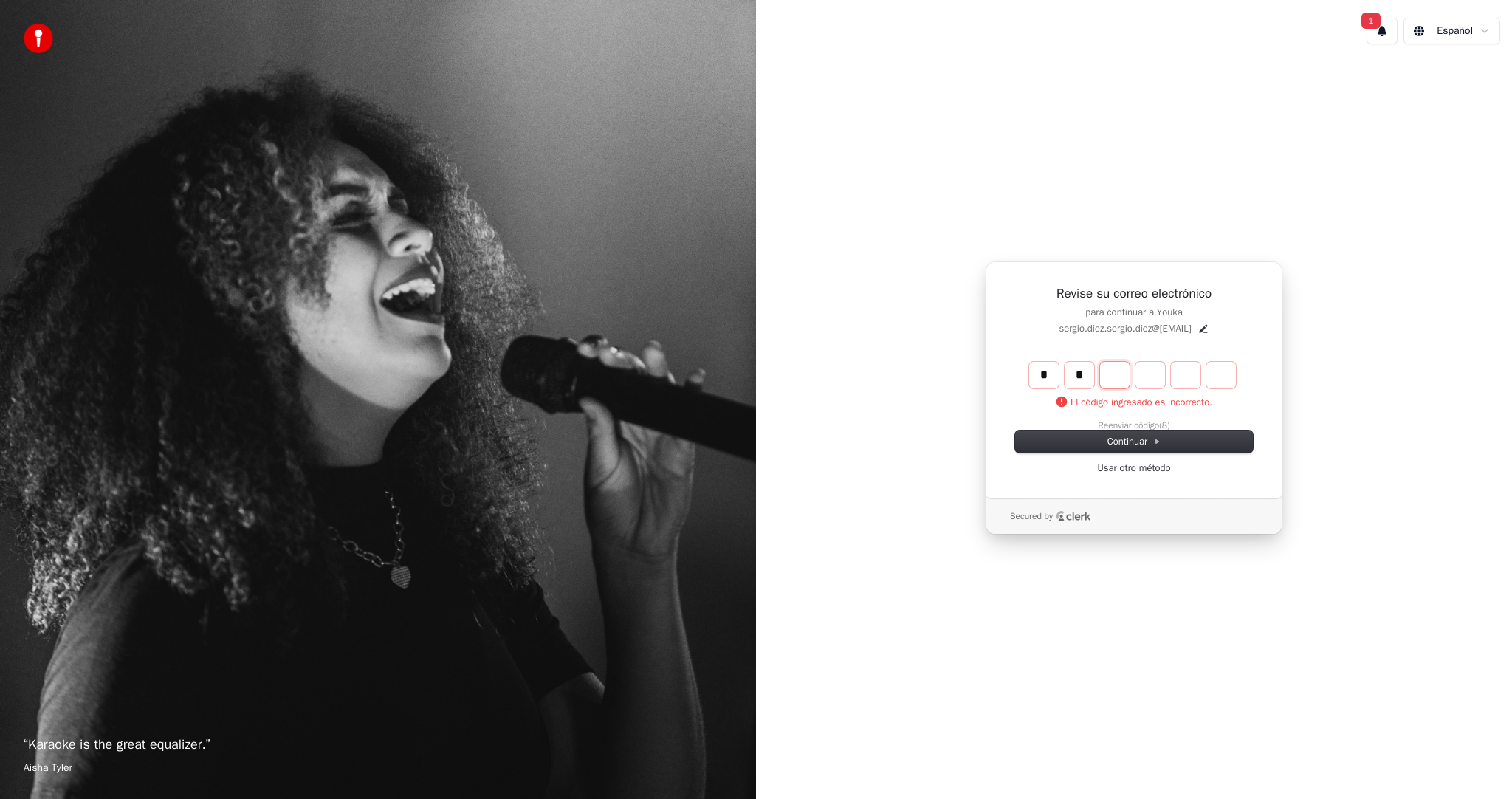 type on "**" 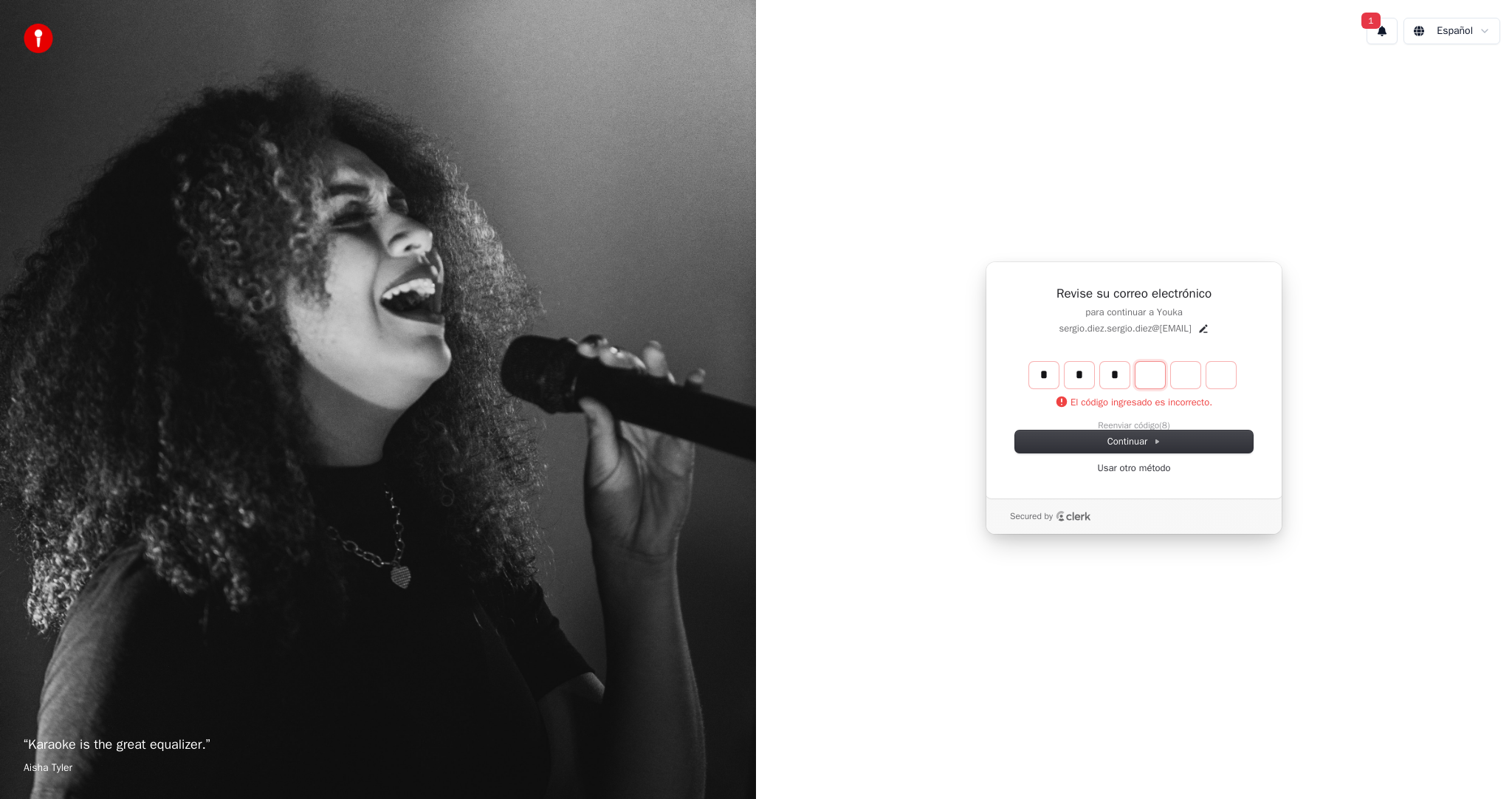 type on "***" 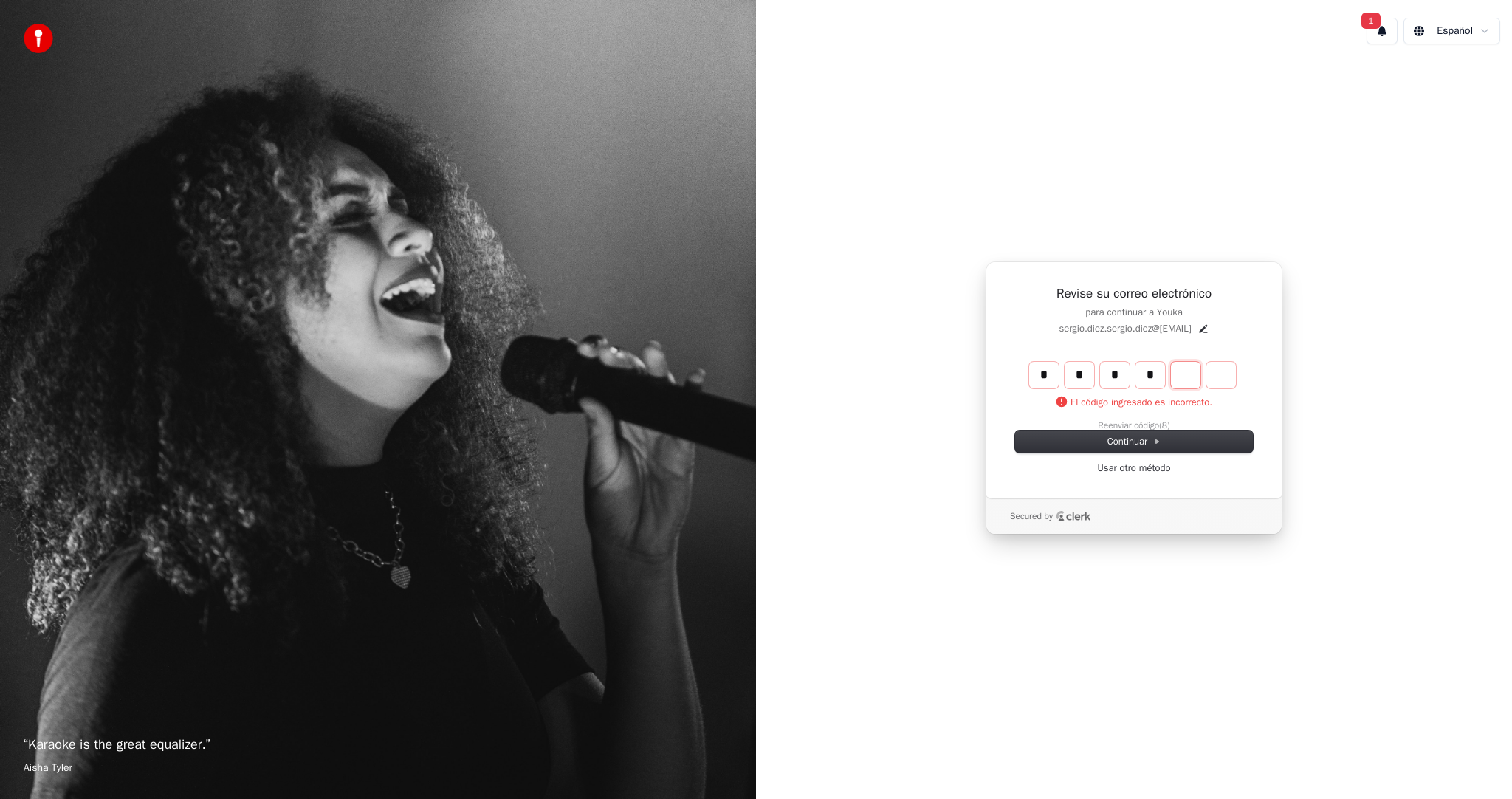 type on "****" 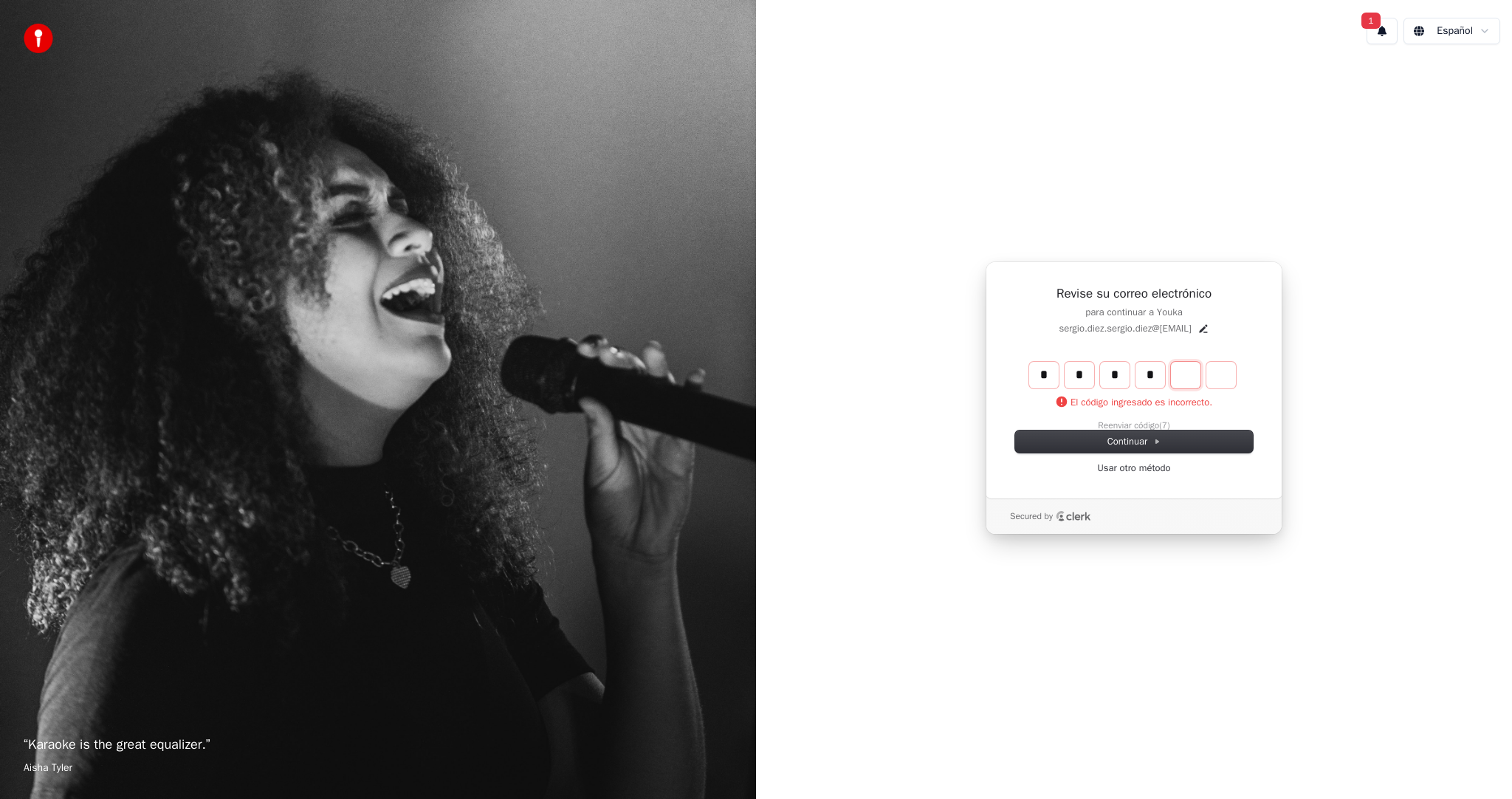 type on "*" 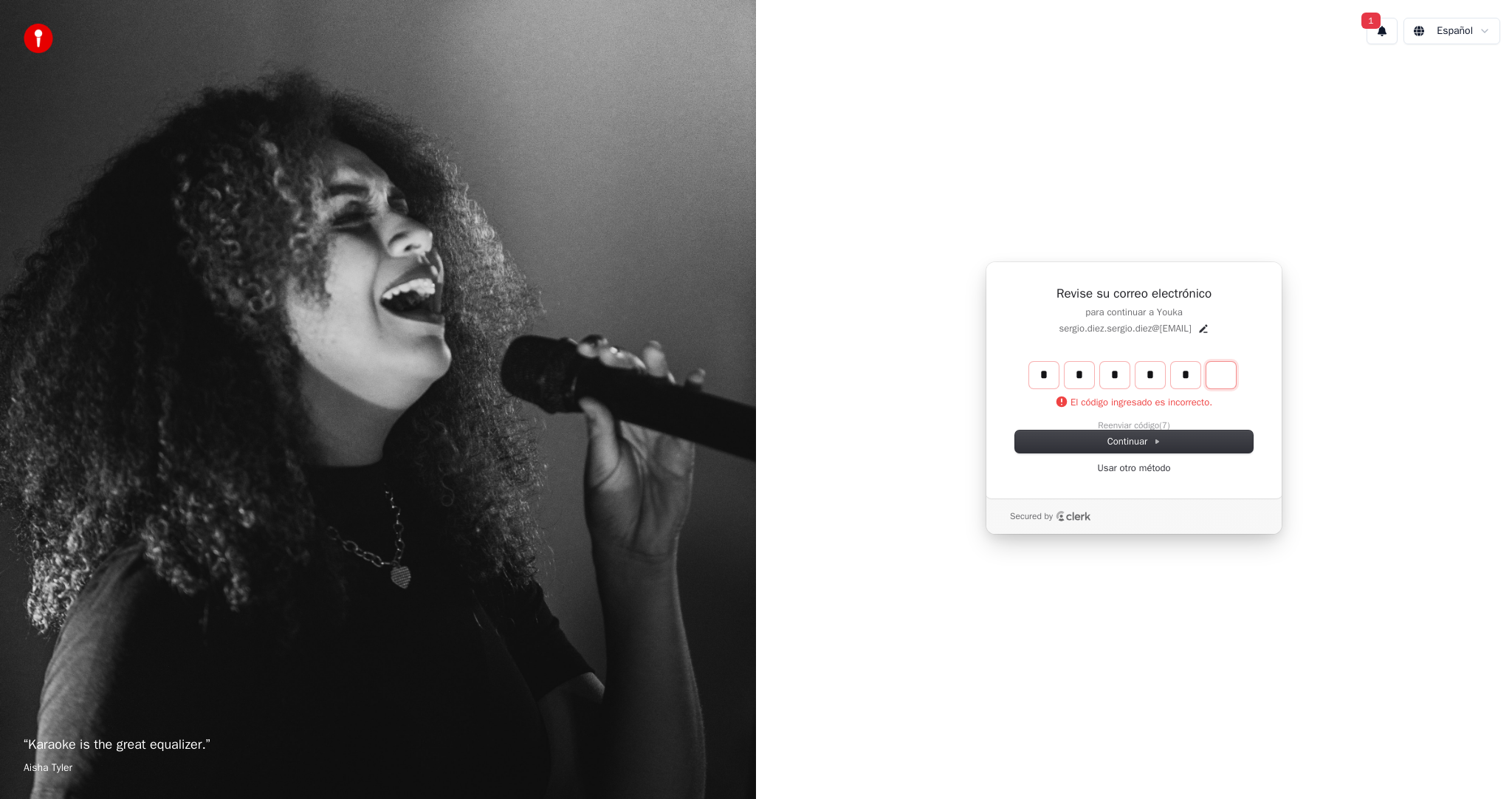type on "******" 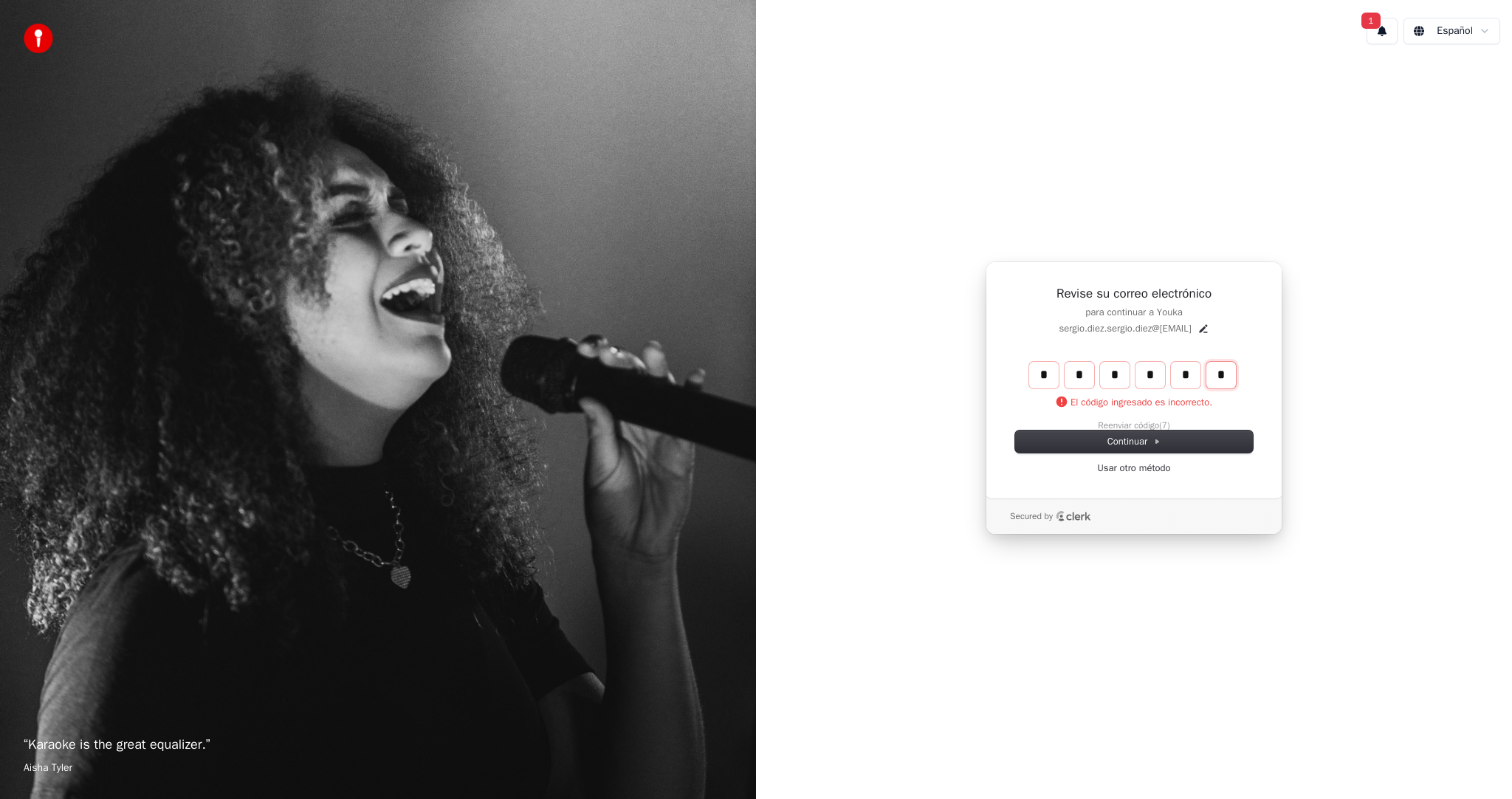 type on "*" 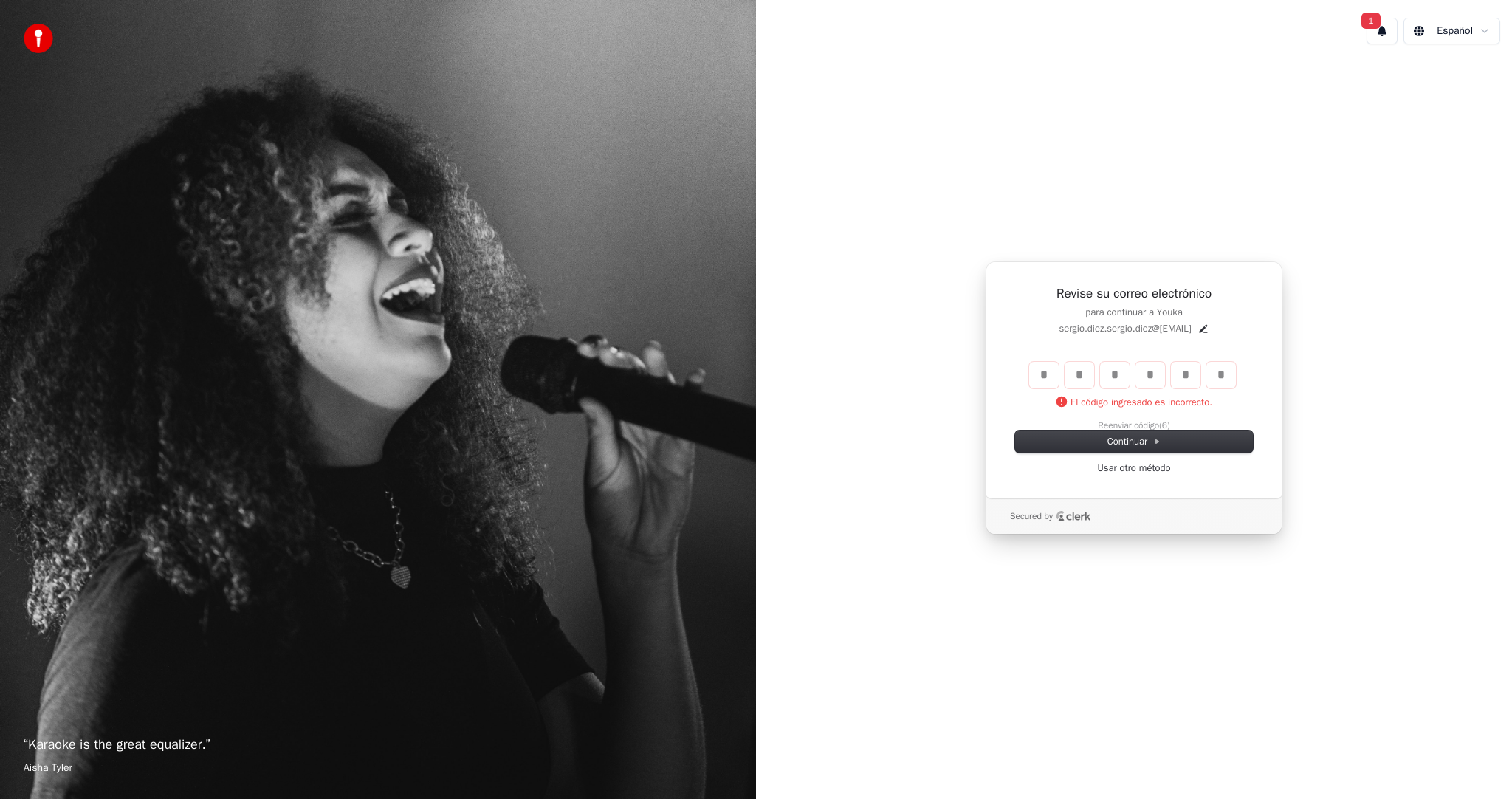 type 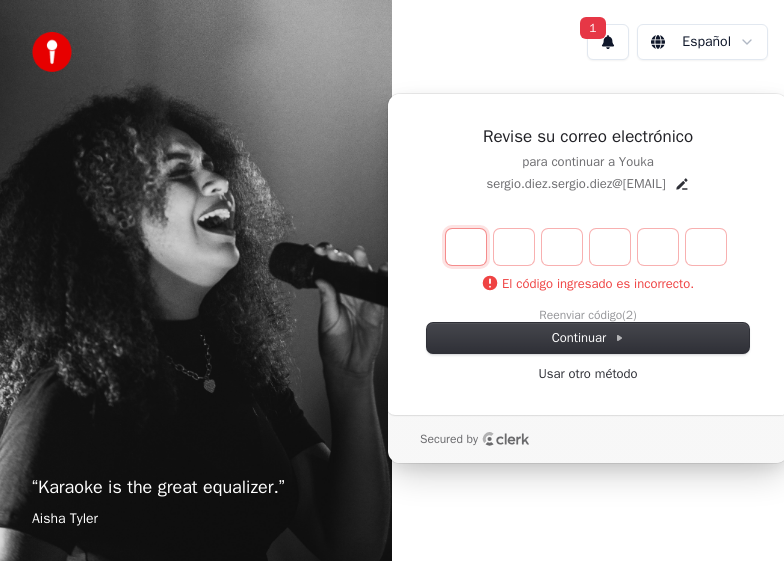 type on "*" 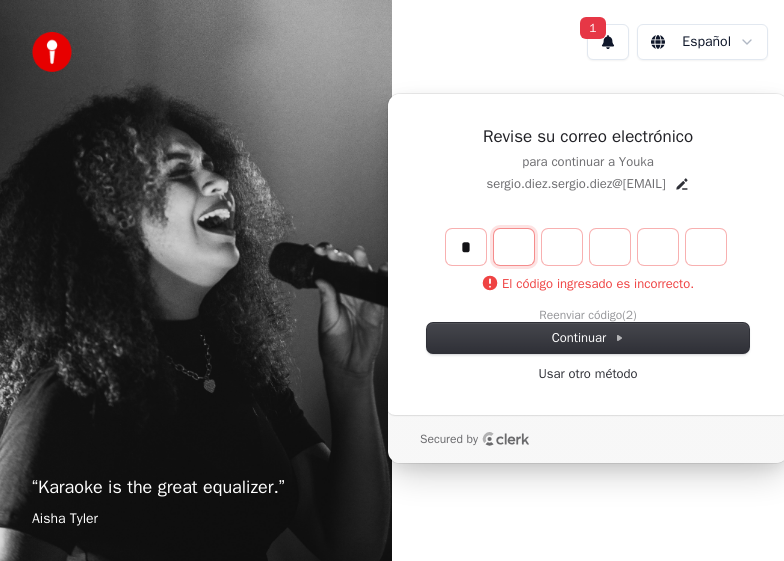type on "*" 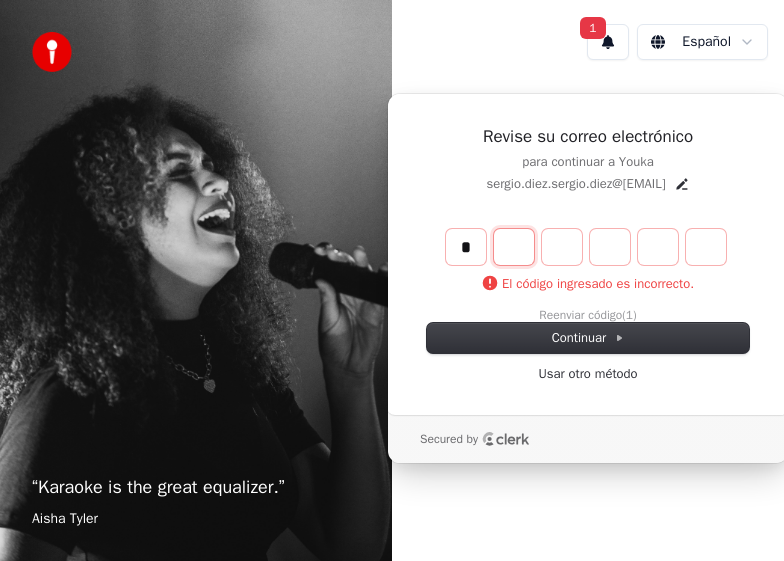 type on "*" 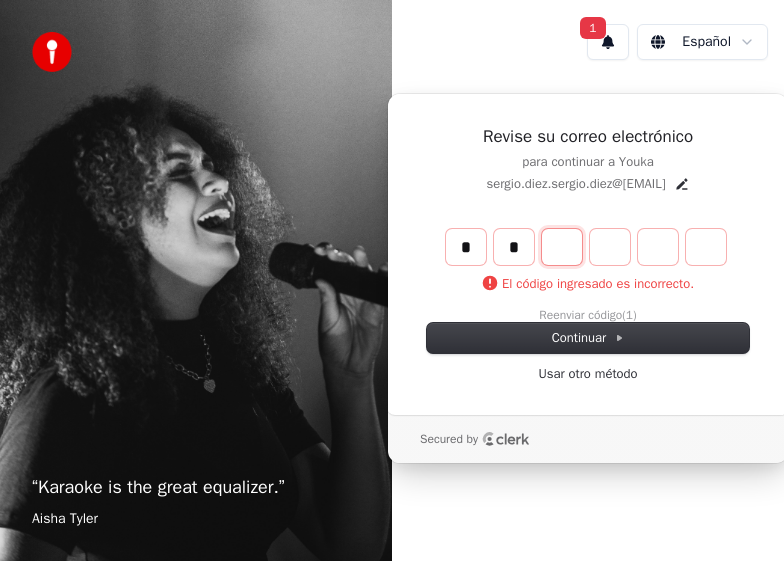type on "**" 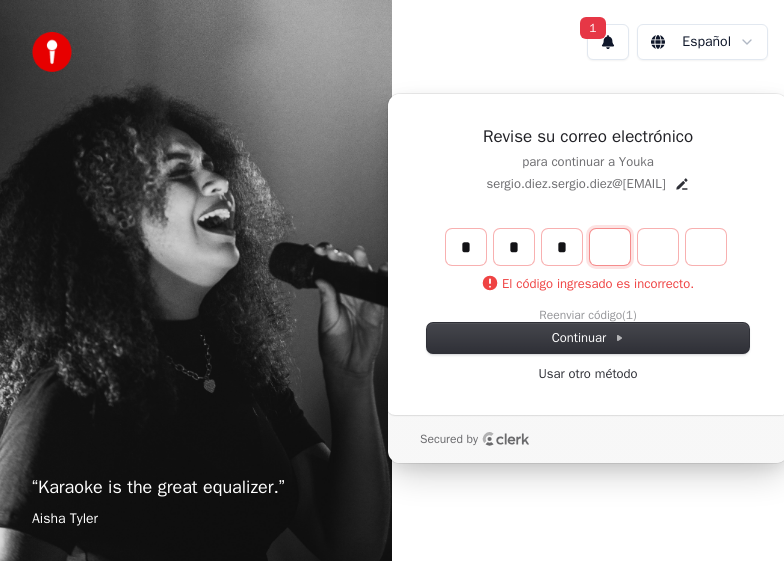 type on "***" 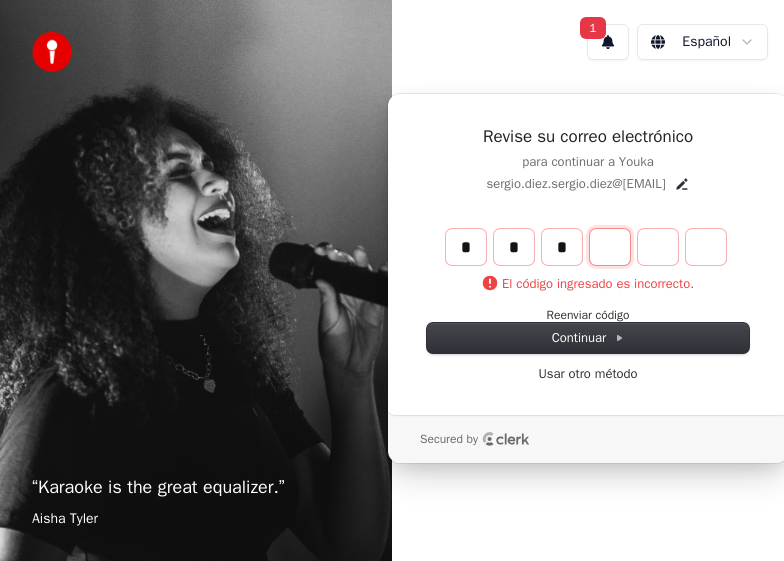 type on "*" 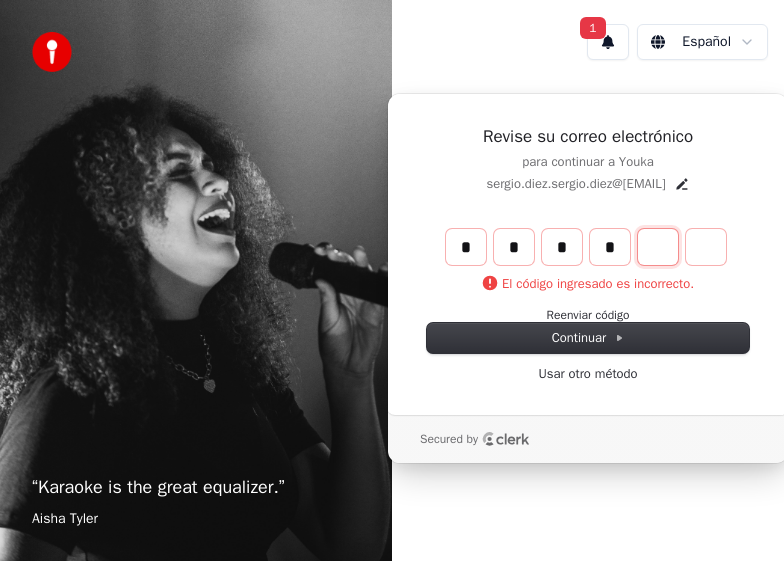 type on "****" 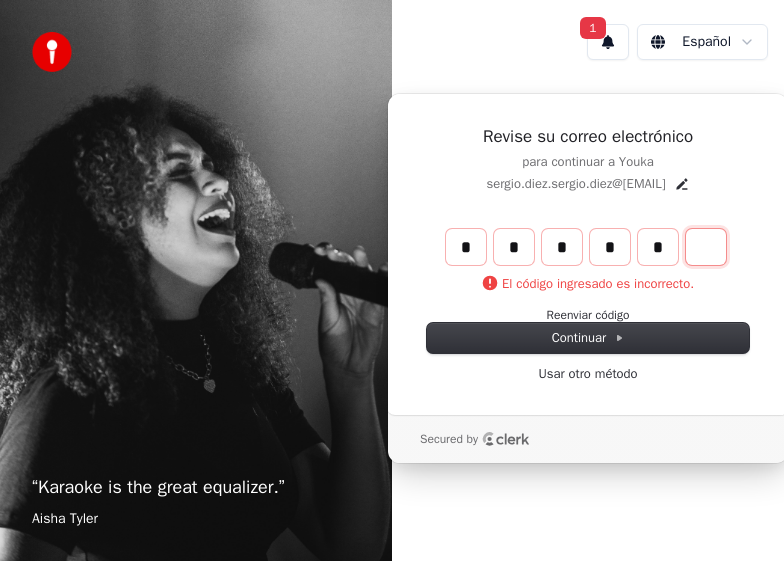 type on "******" 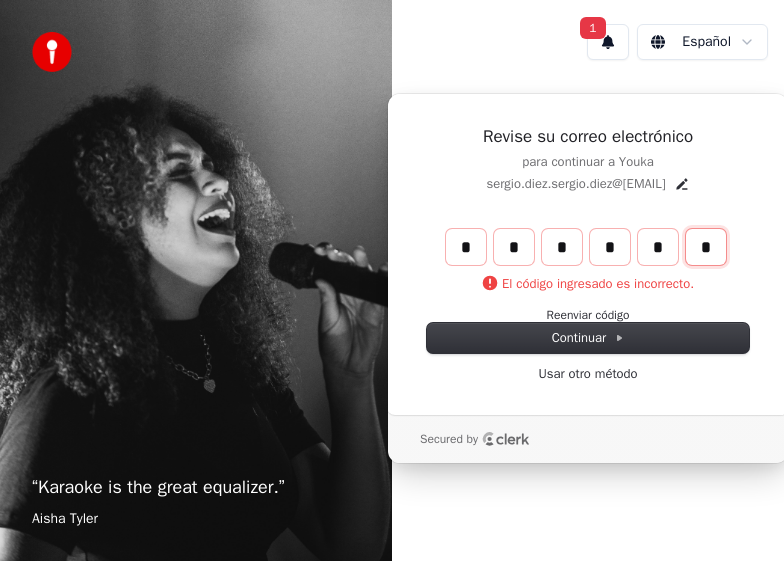 type on "*" 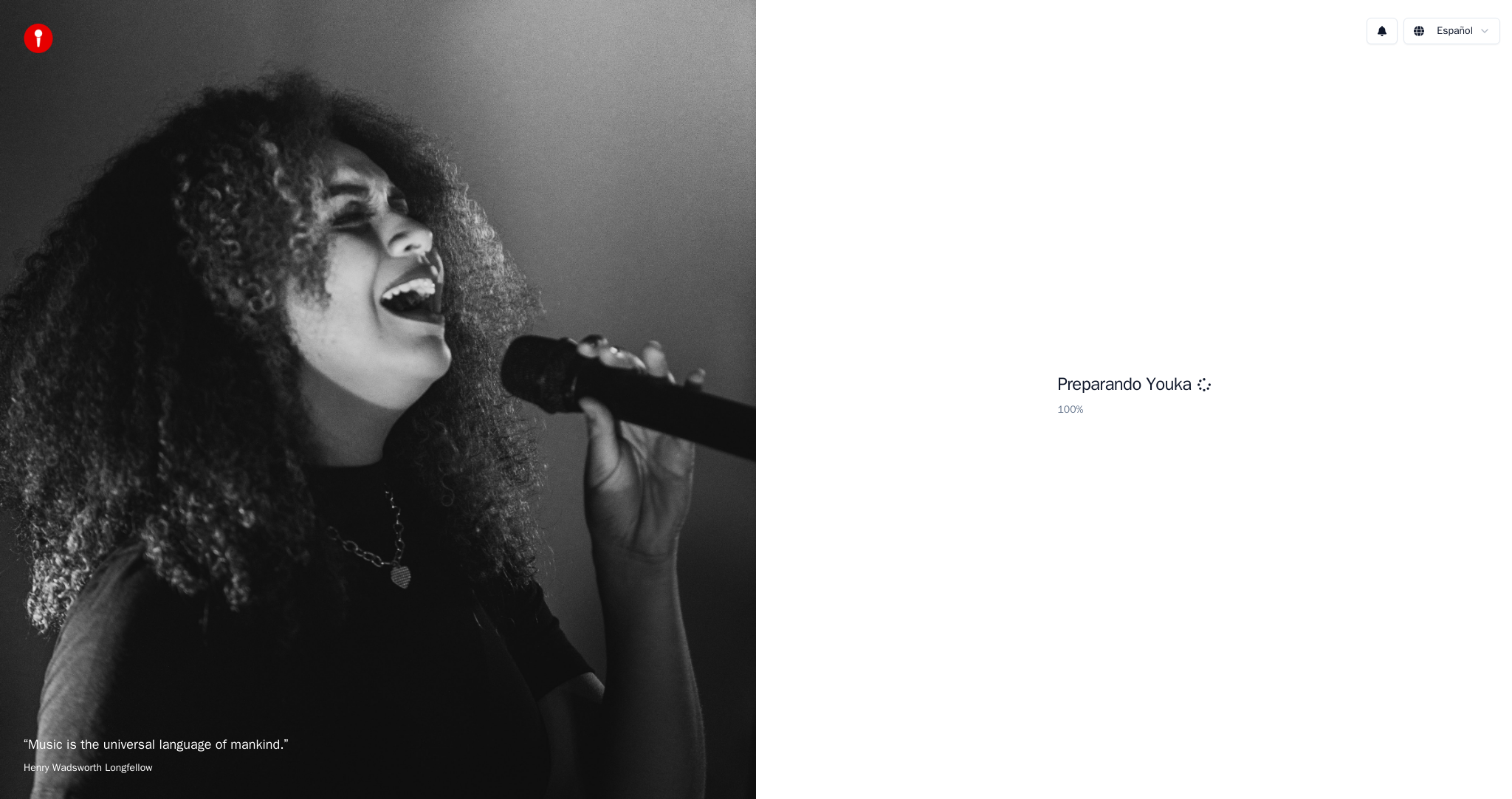scroll, scrollTop: 0, scrollLeft: 0, axis: both 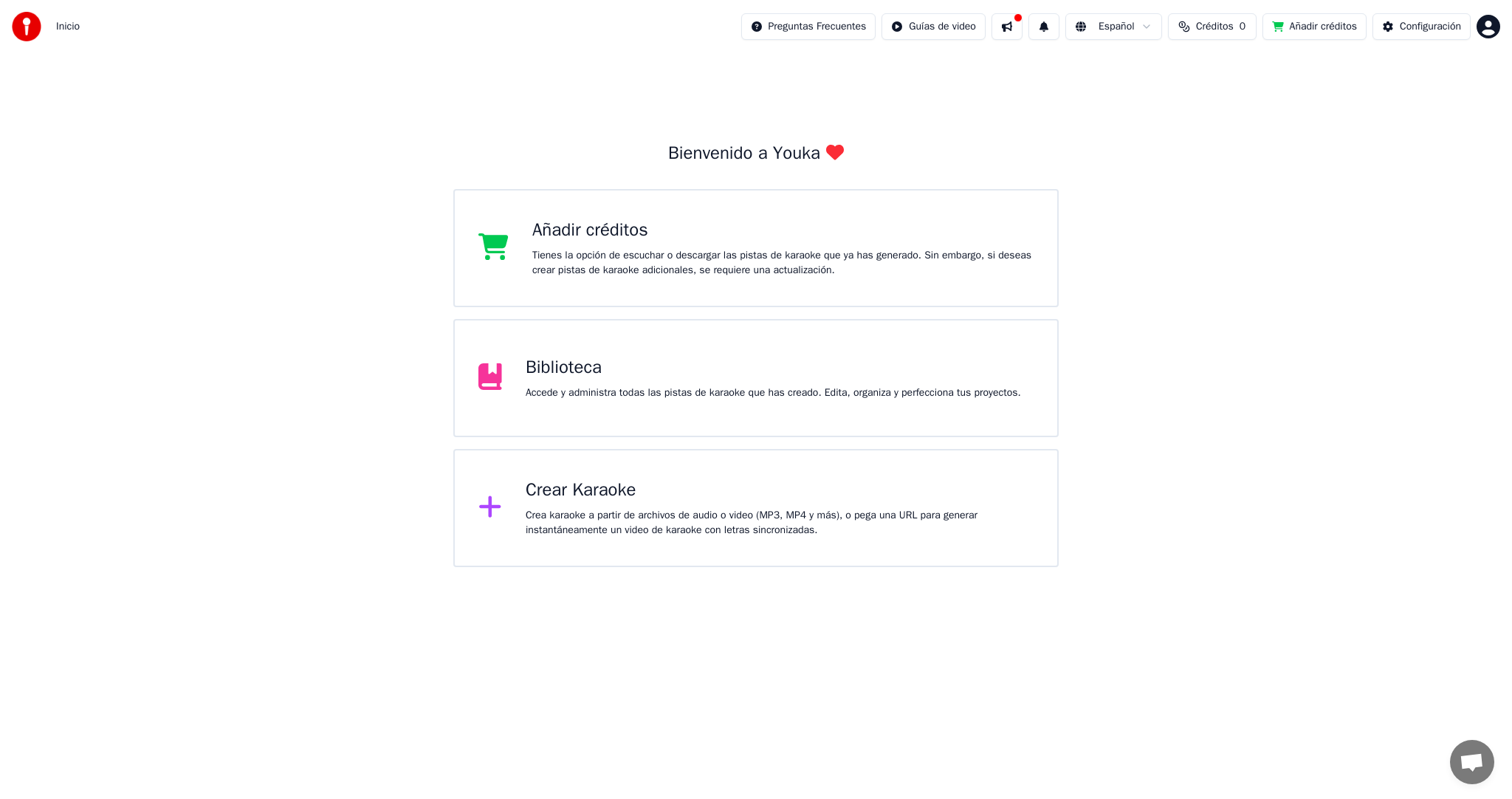 click on "Accede y administra todas las pistas de karaoke que has creado. Edita, organiza y perfecciona tus proyectos." at bounding box center (773, 393) 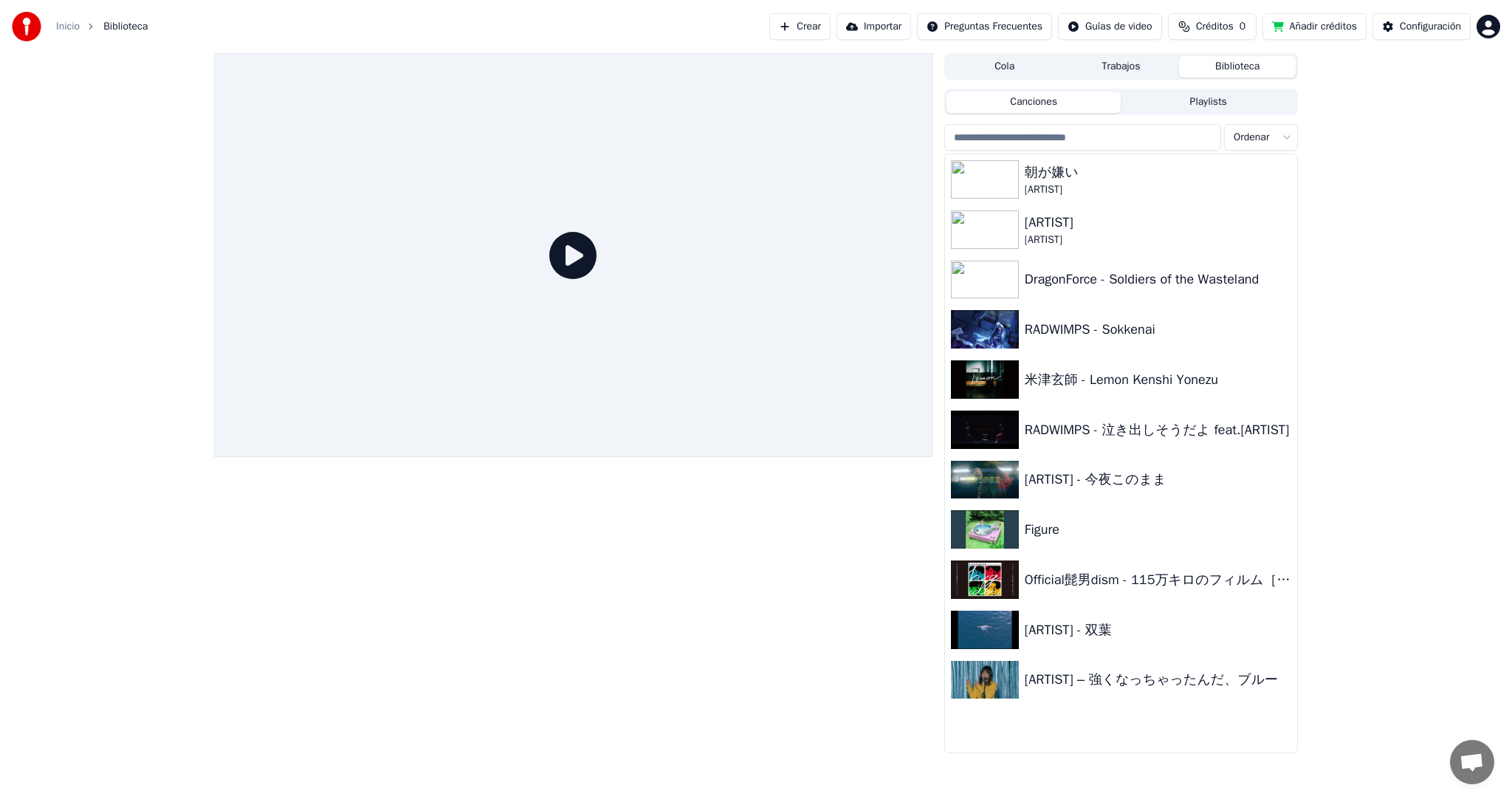click on "Importar" at bounding box center (873, 27) 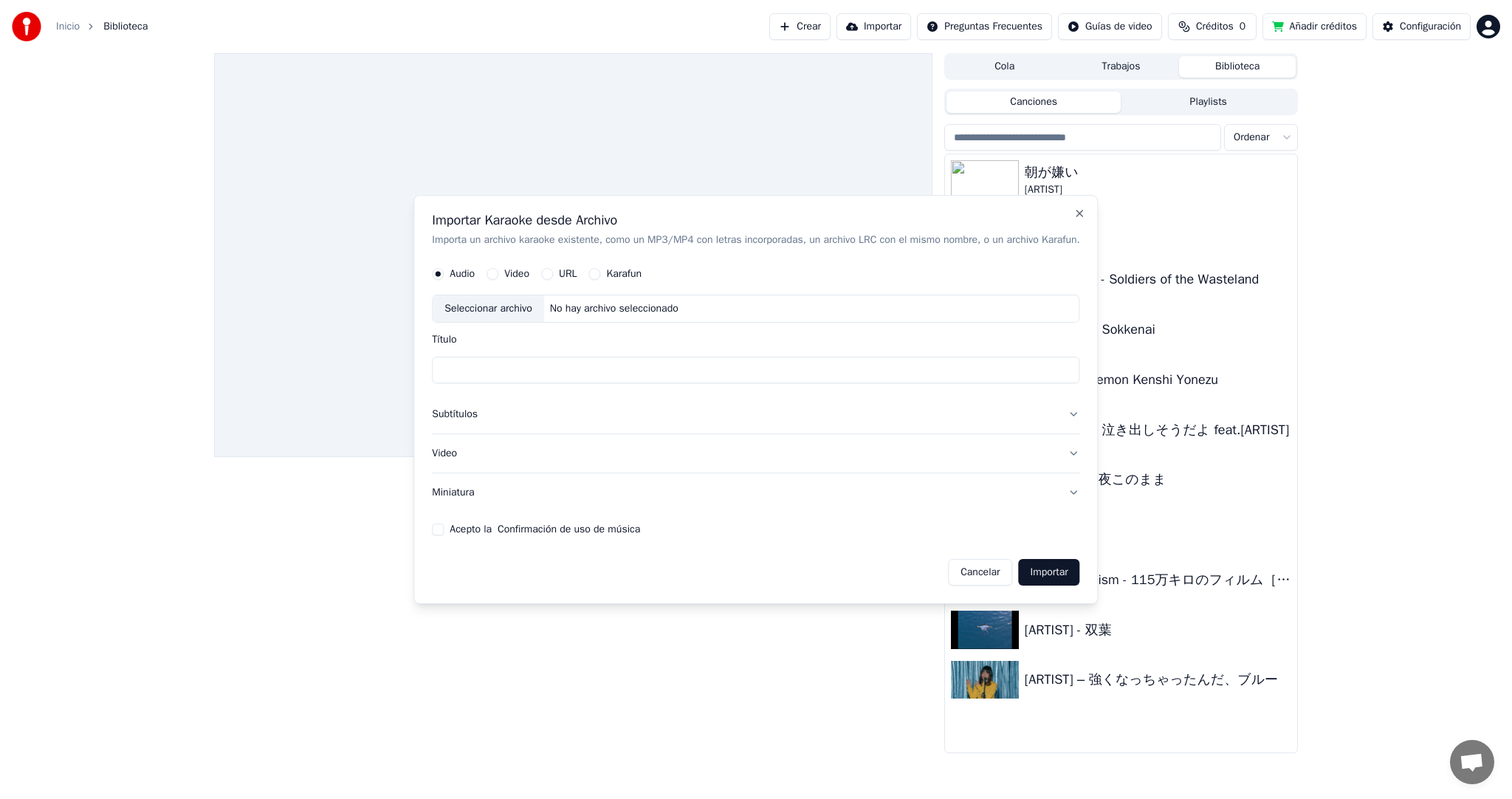 click on "Crear" at bounding box center (800, 27) 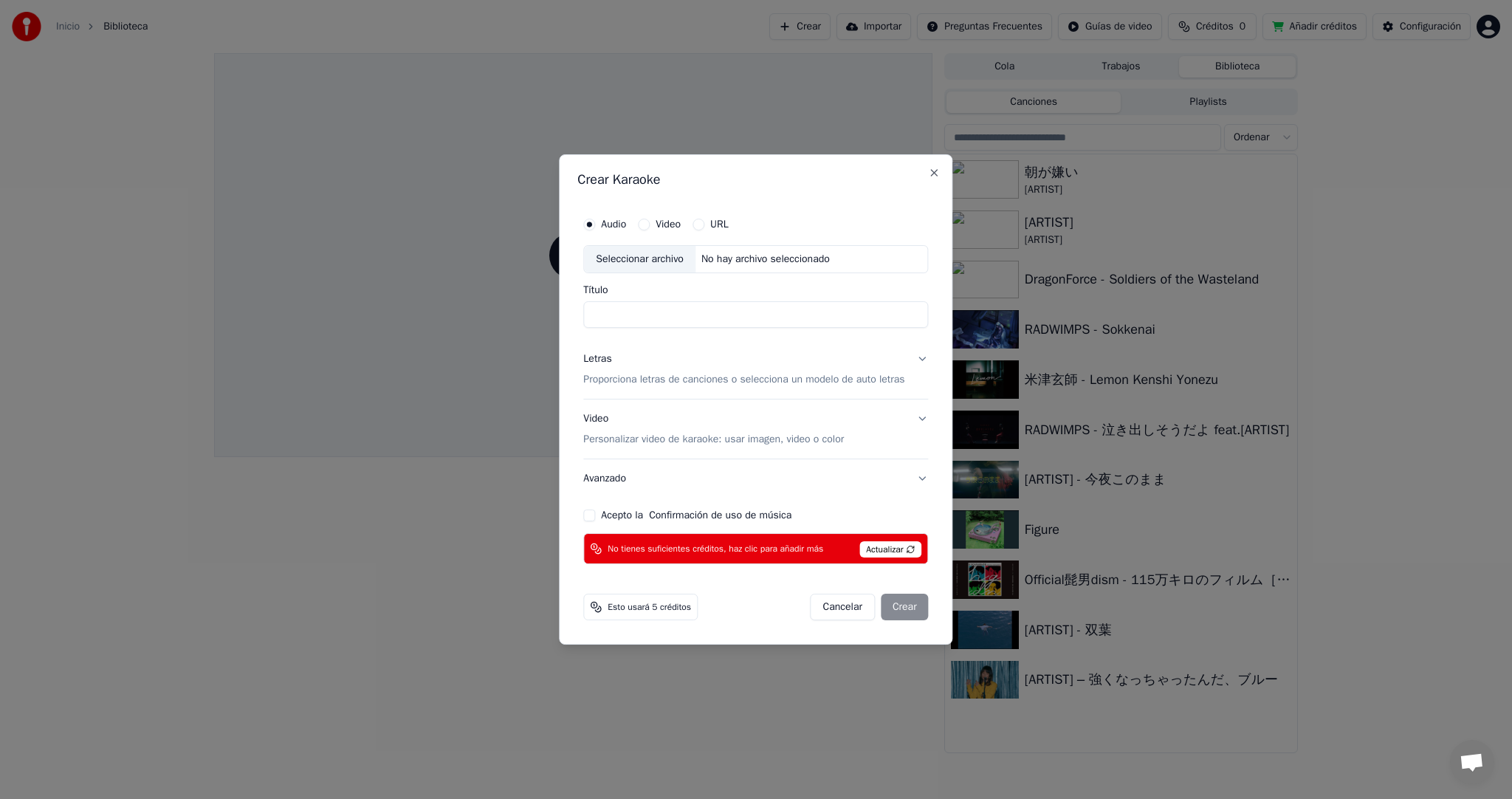 click on "URL" at bounding box center [719, 224] 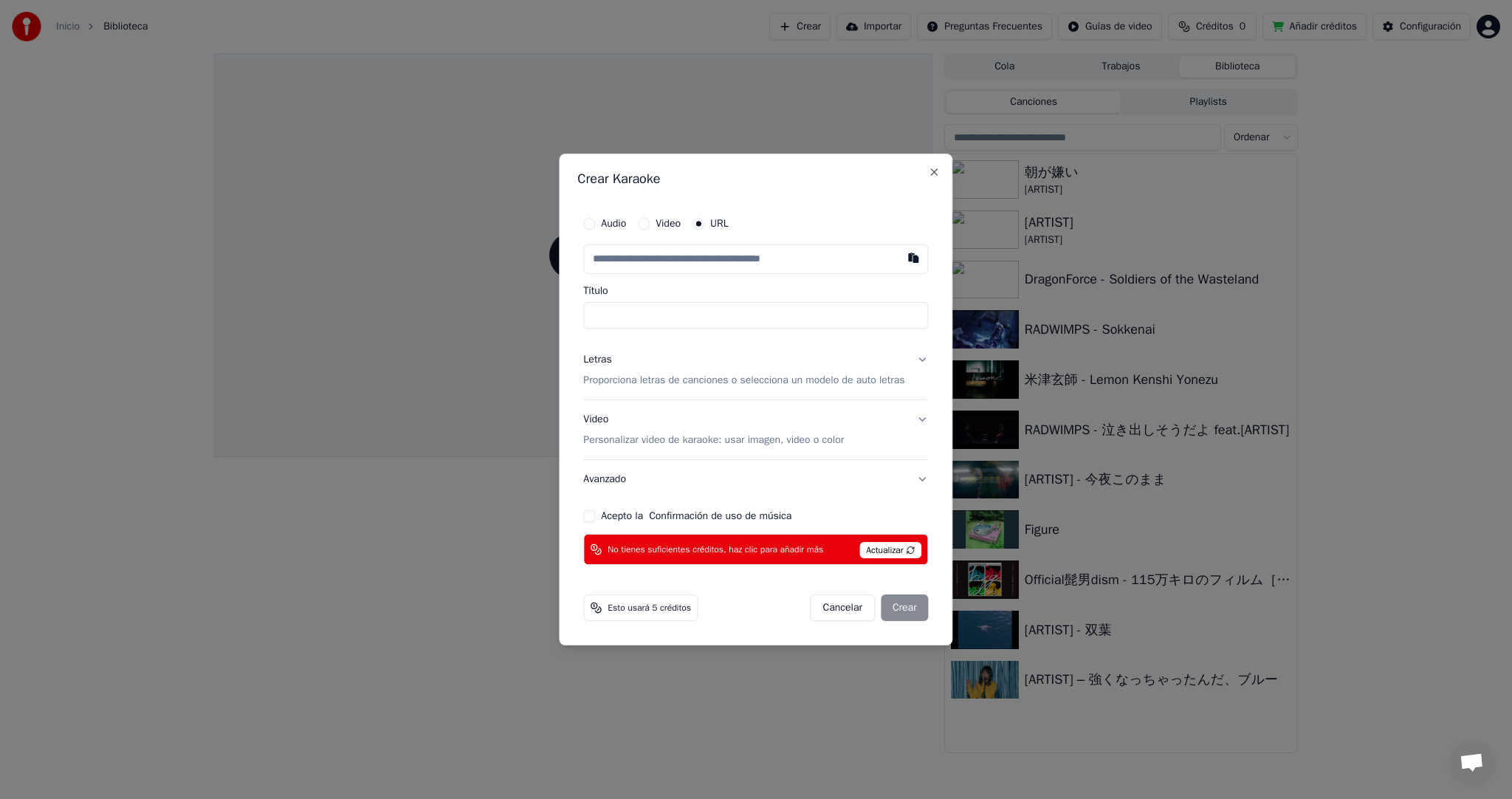 click at bounding box center [755, 259] 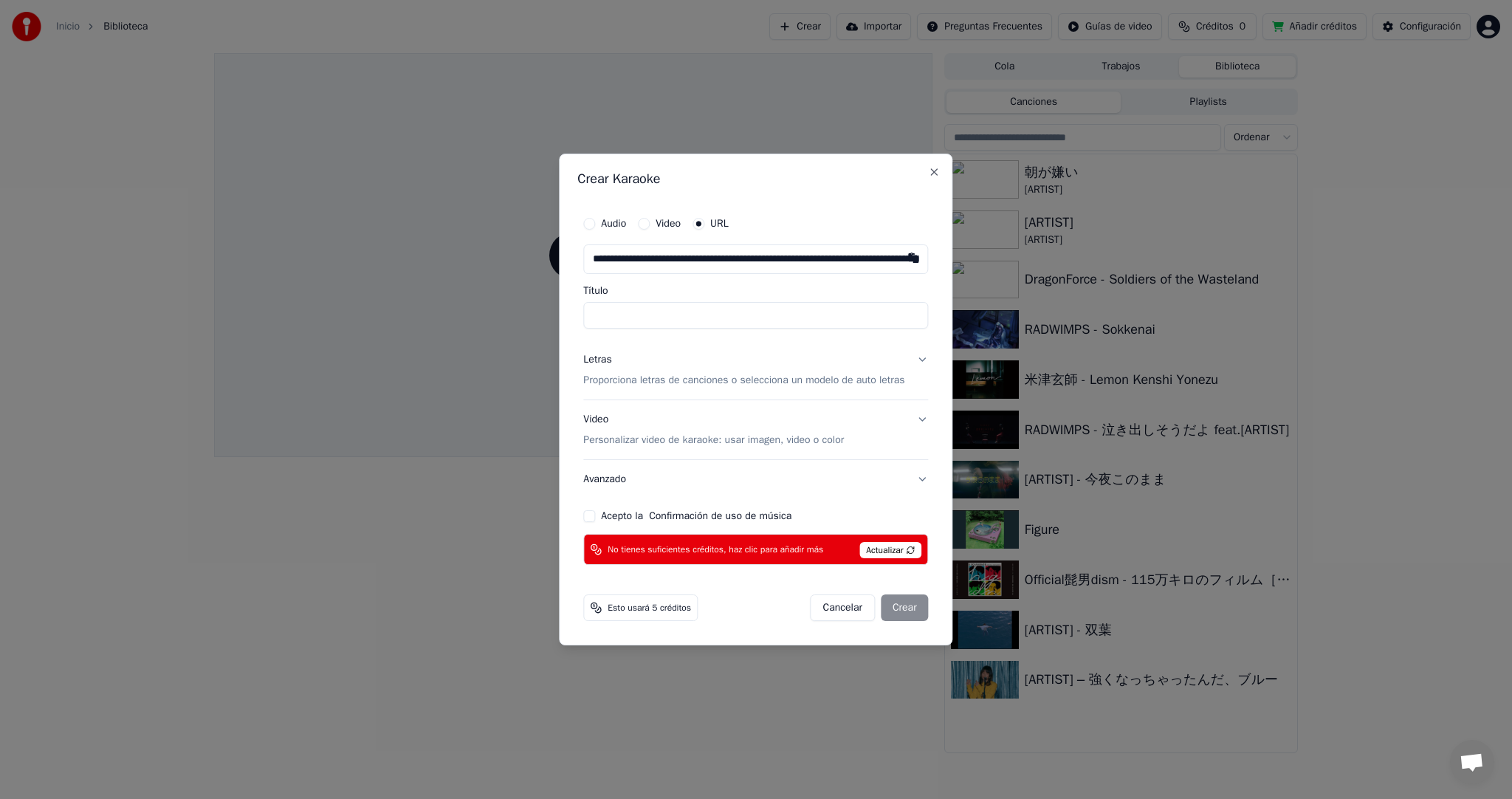 scroll, scrollTop: 0, scrollLeft: 209, axis: horizontal 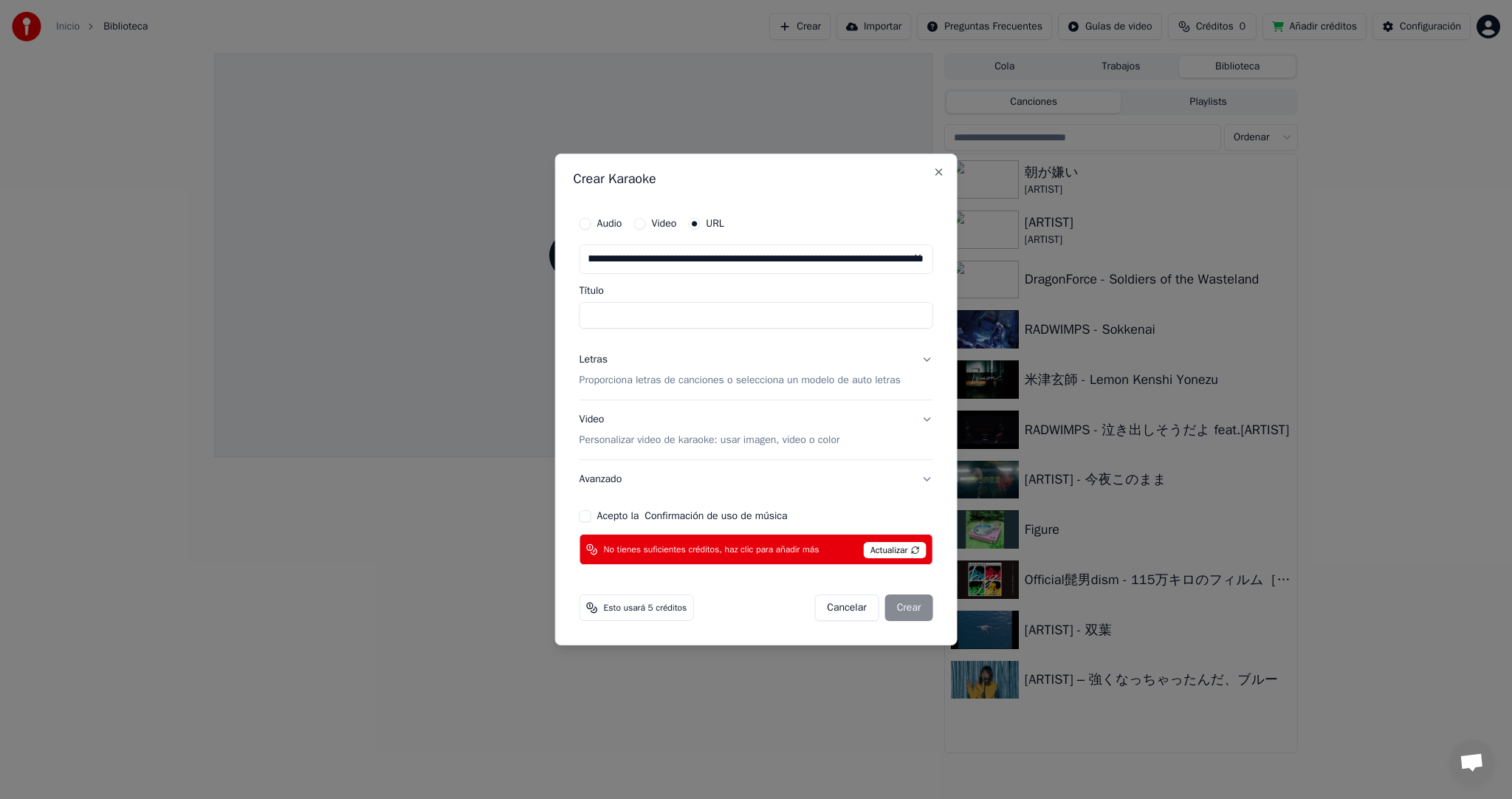 type on "*****" 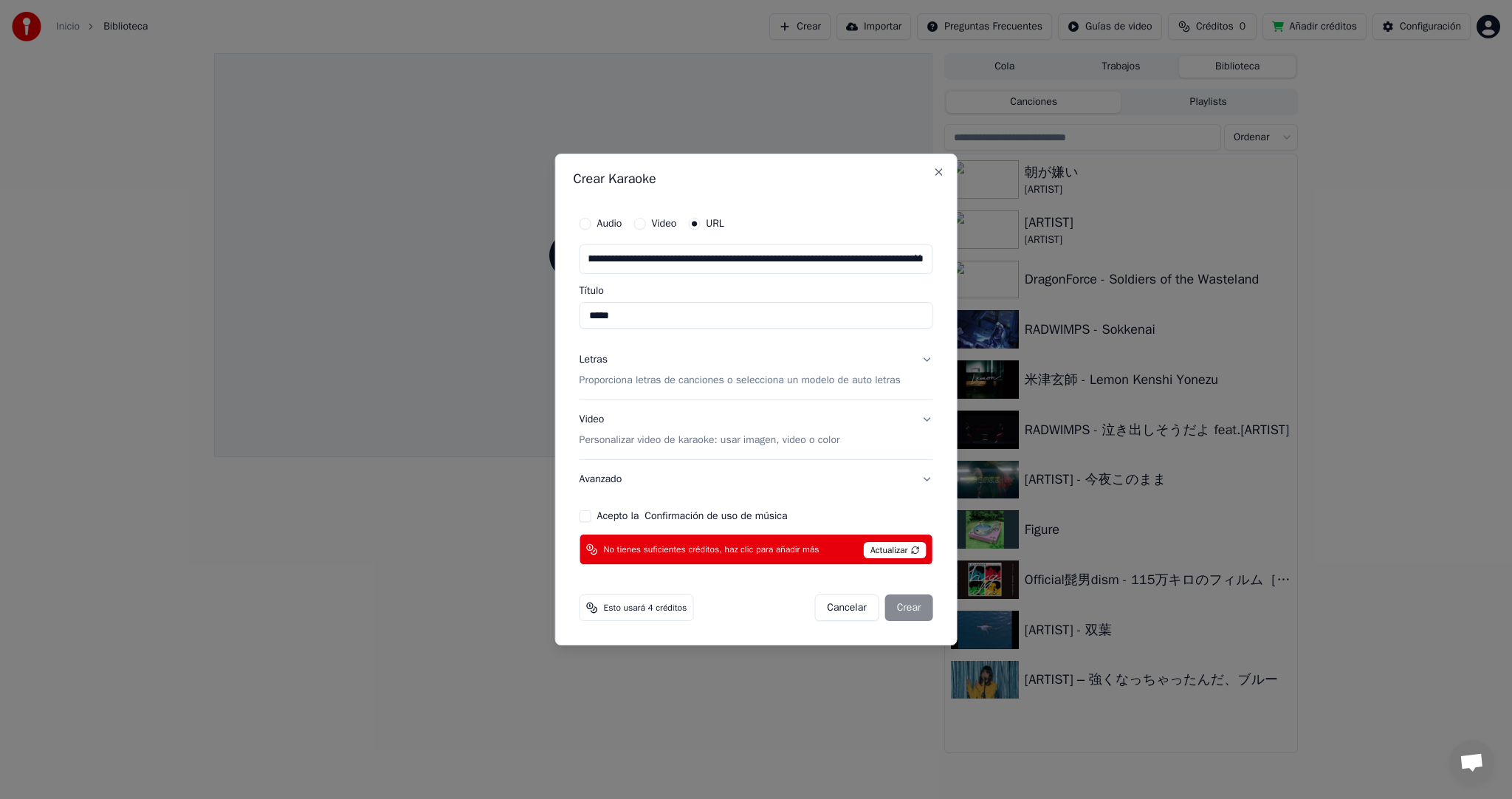 type on "**********" 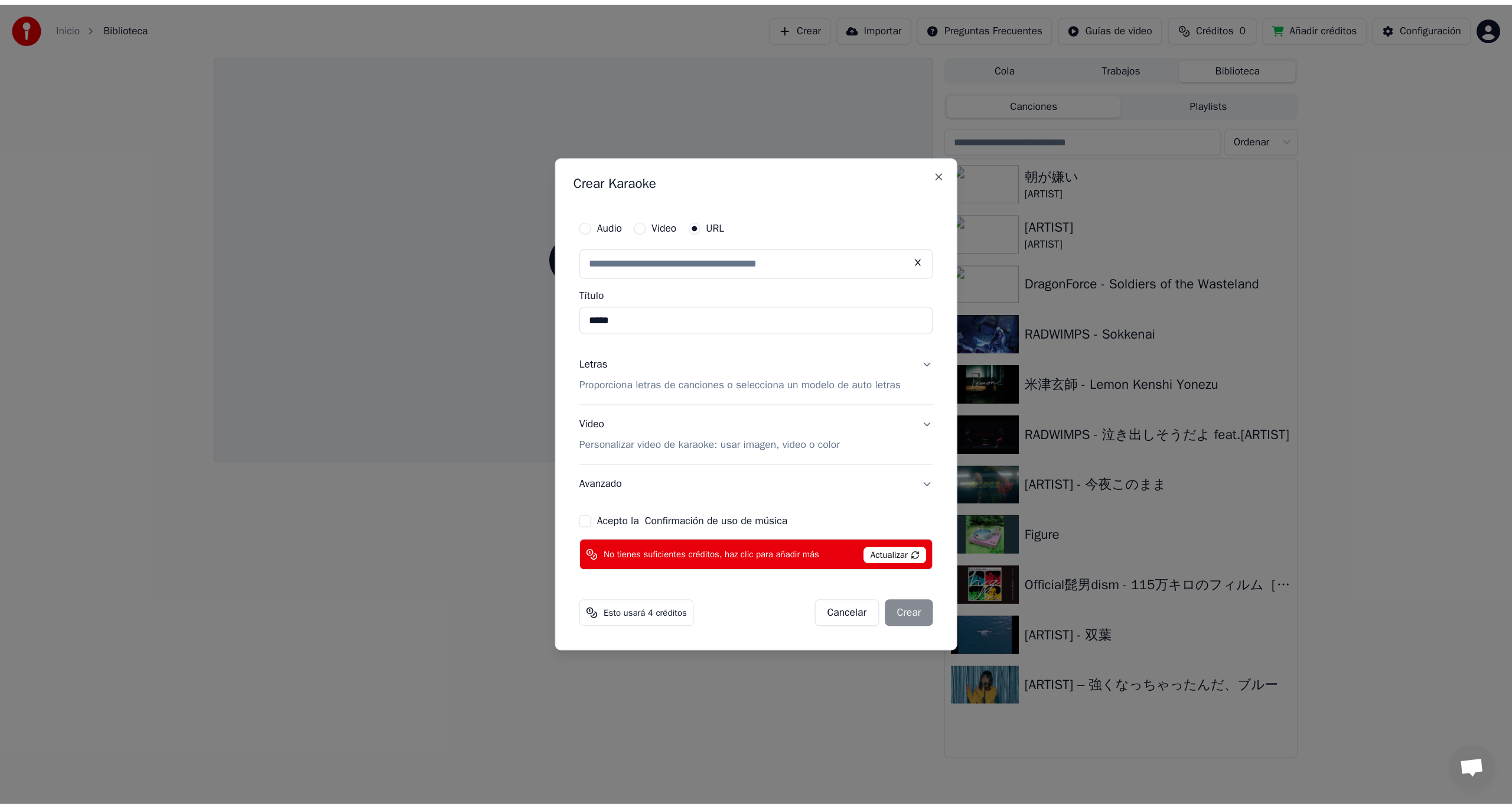 scroll, scrollTop: 0, scrollLeft: 0, axis: both 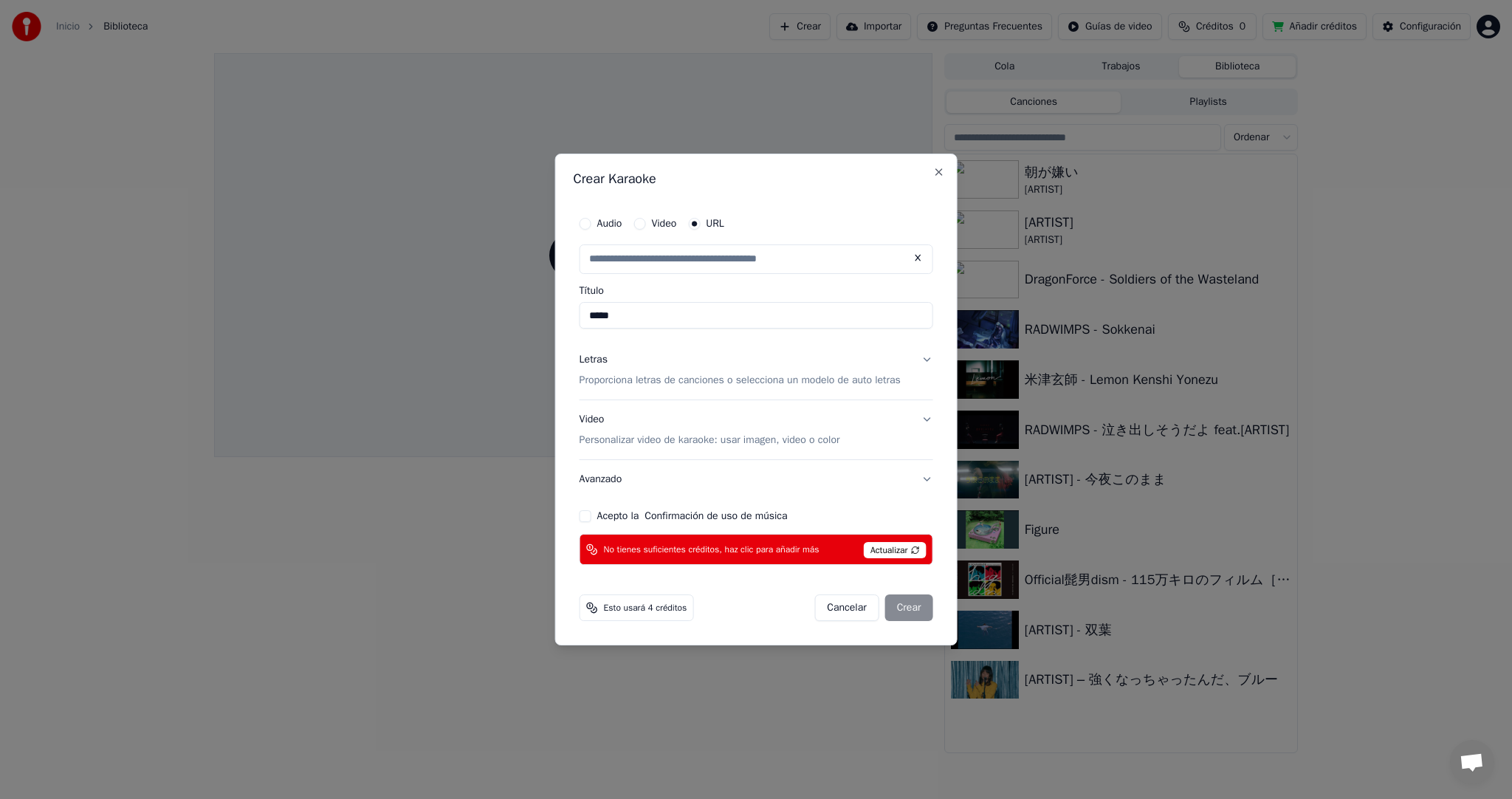 drag, startPoint x: 636, startPoint y: 313, endPoint x: 543, endPoint y: 309, distance: 93.08598 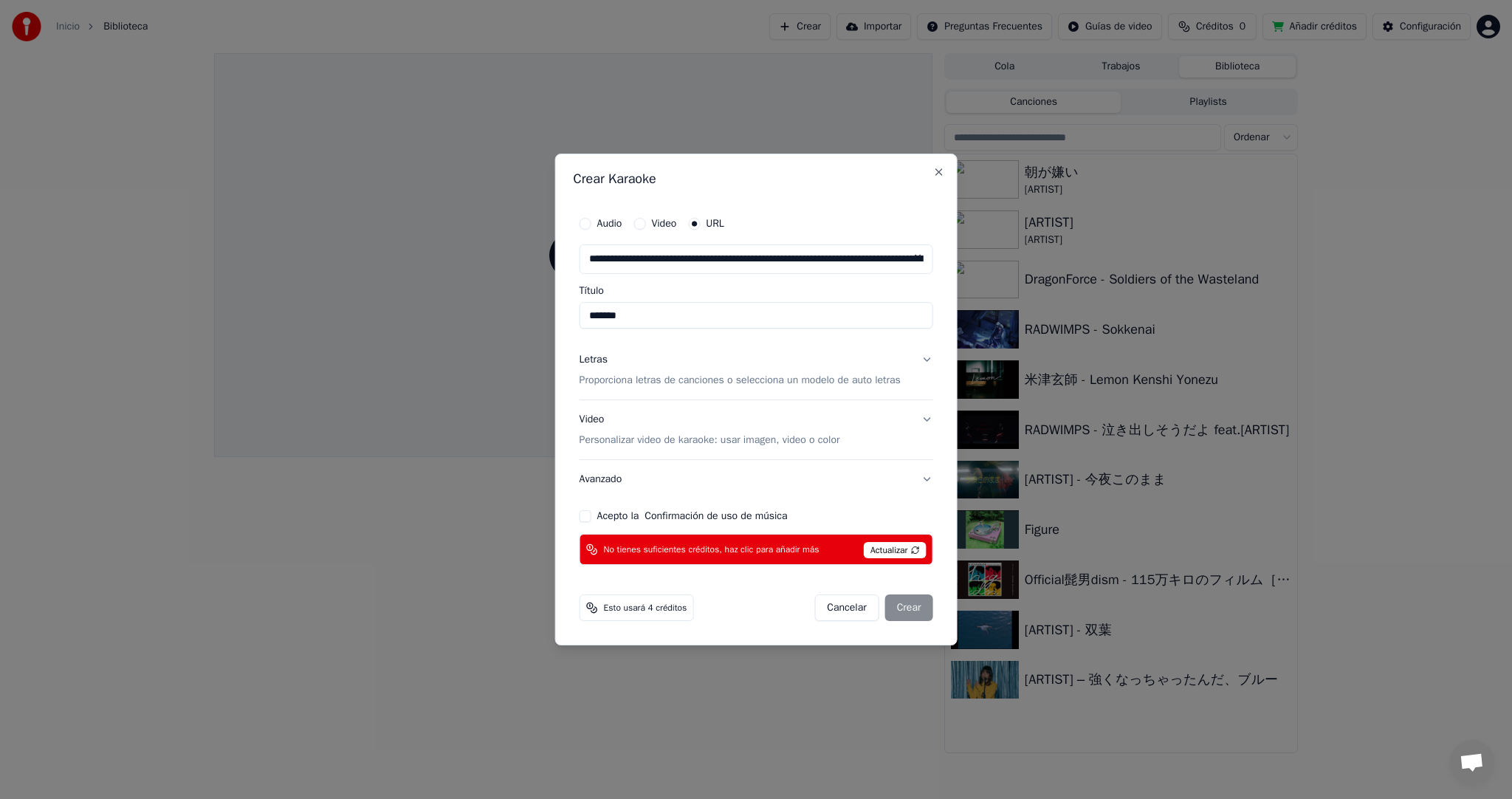 type on "*******" 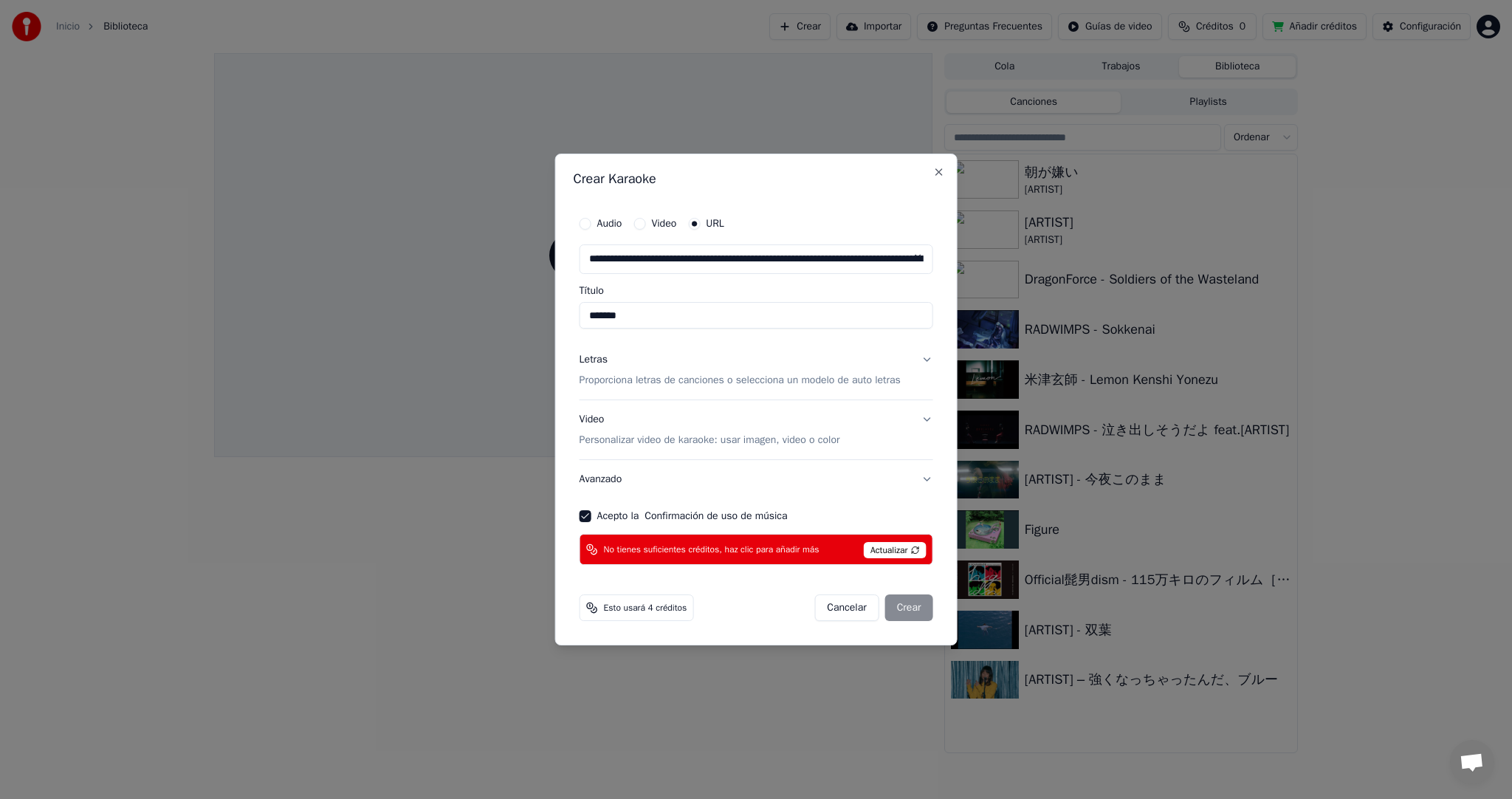 click on "Cancelar Crear" at bounding box center (873, 608) 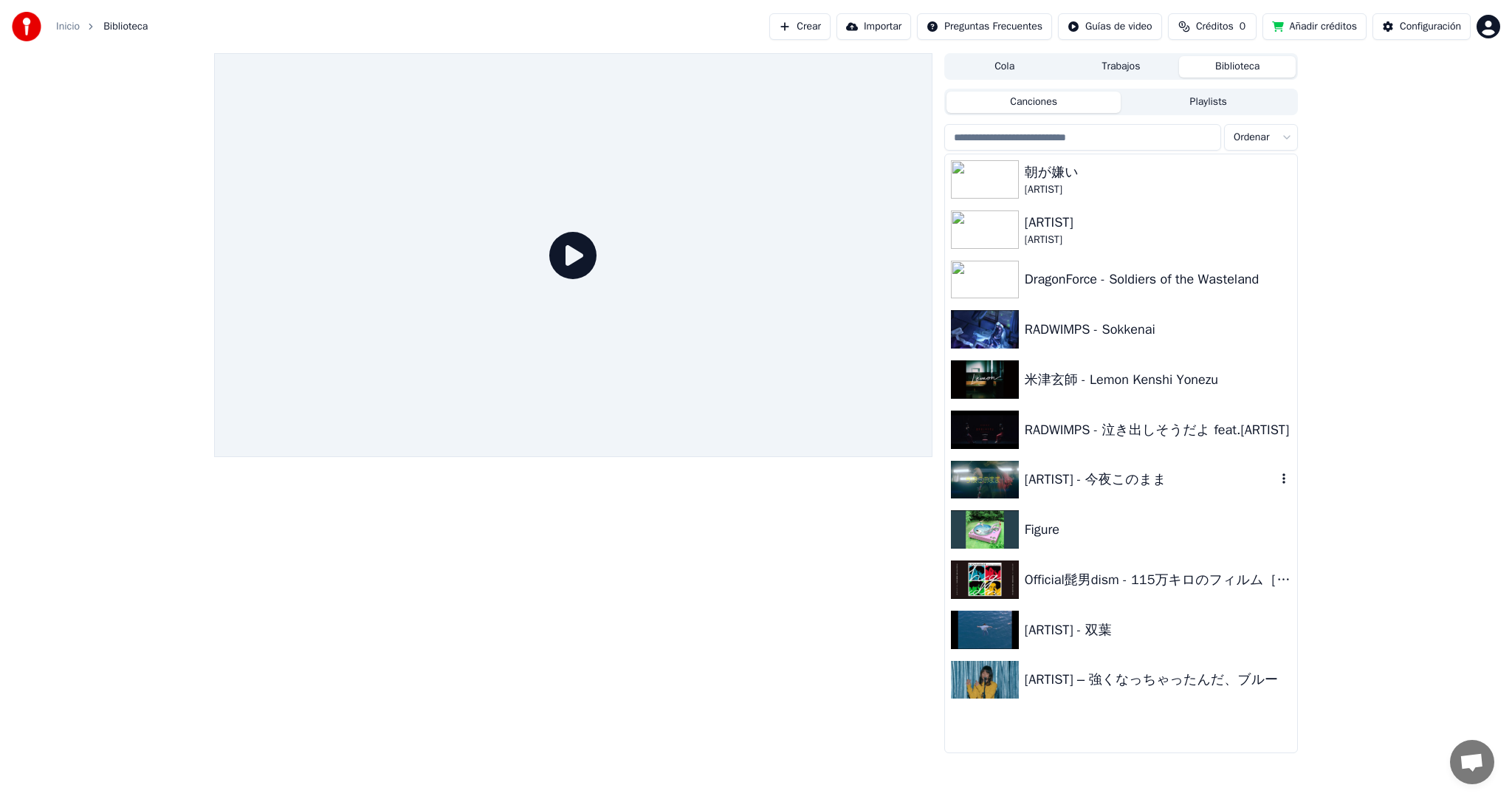 click on "[ARTIST] - 今夜このまま" at bounding box center [1150, 479] 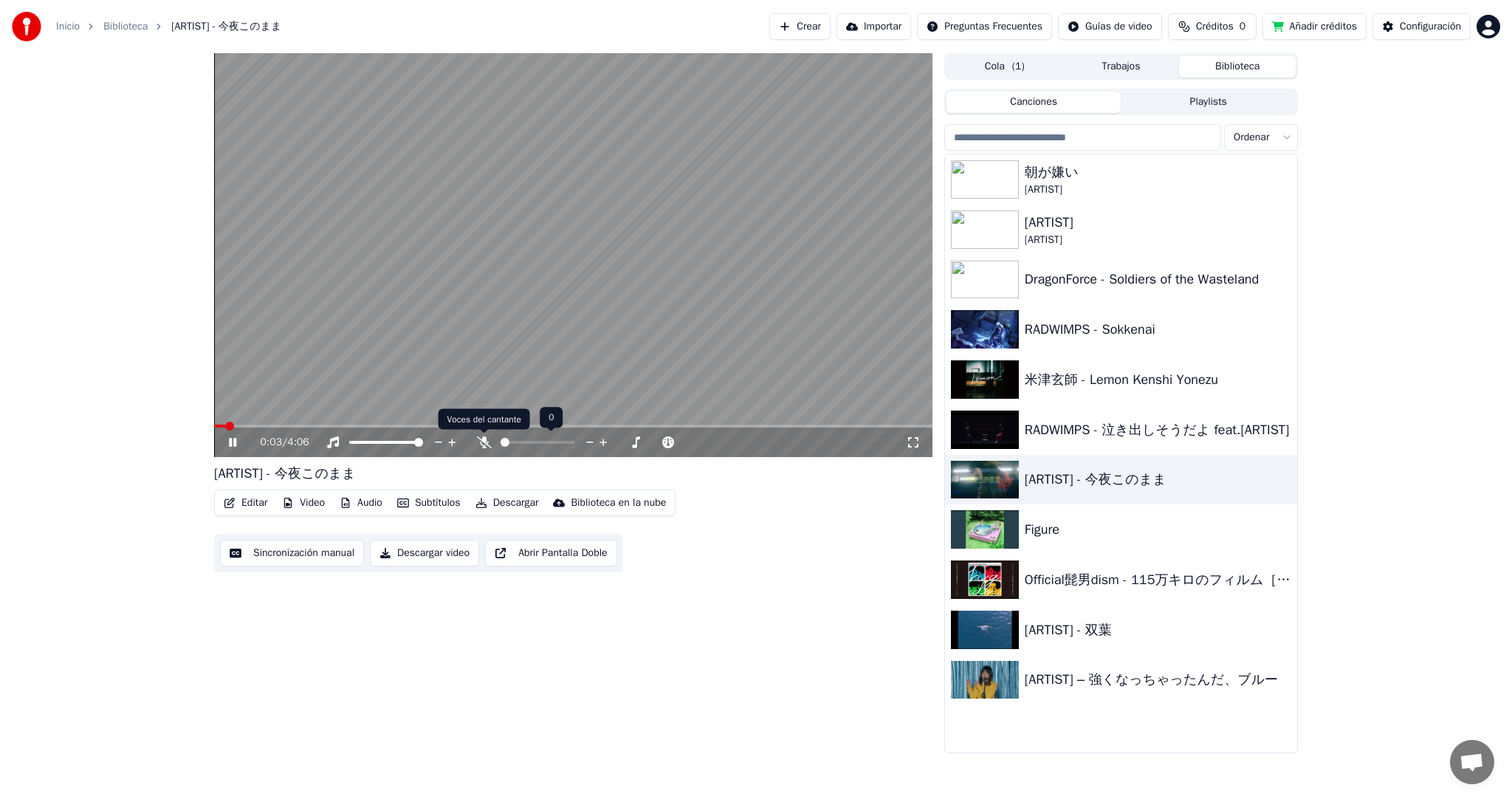 click 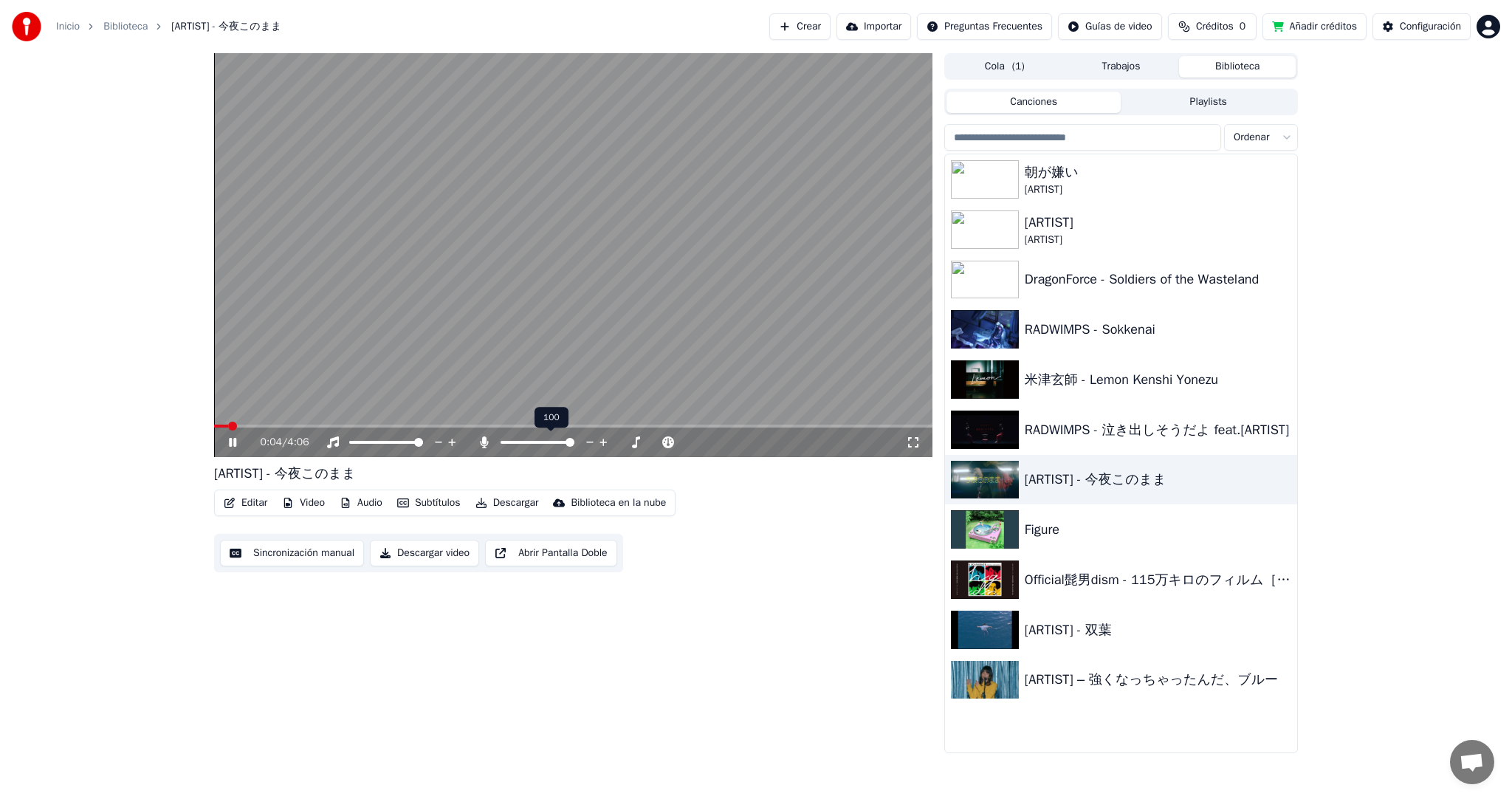 click 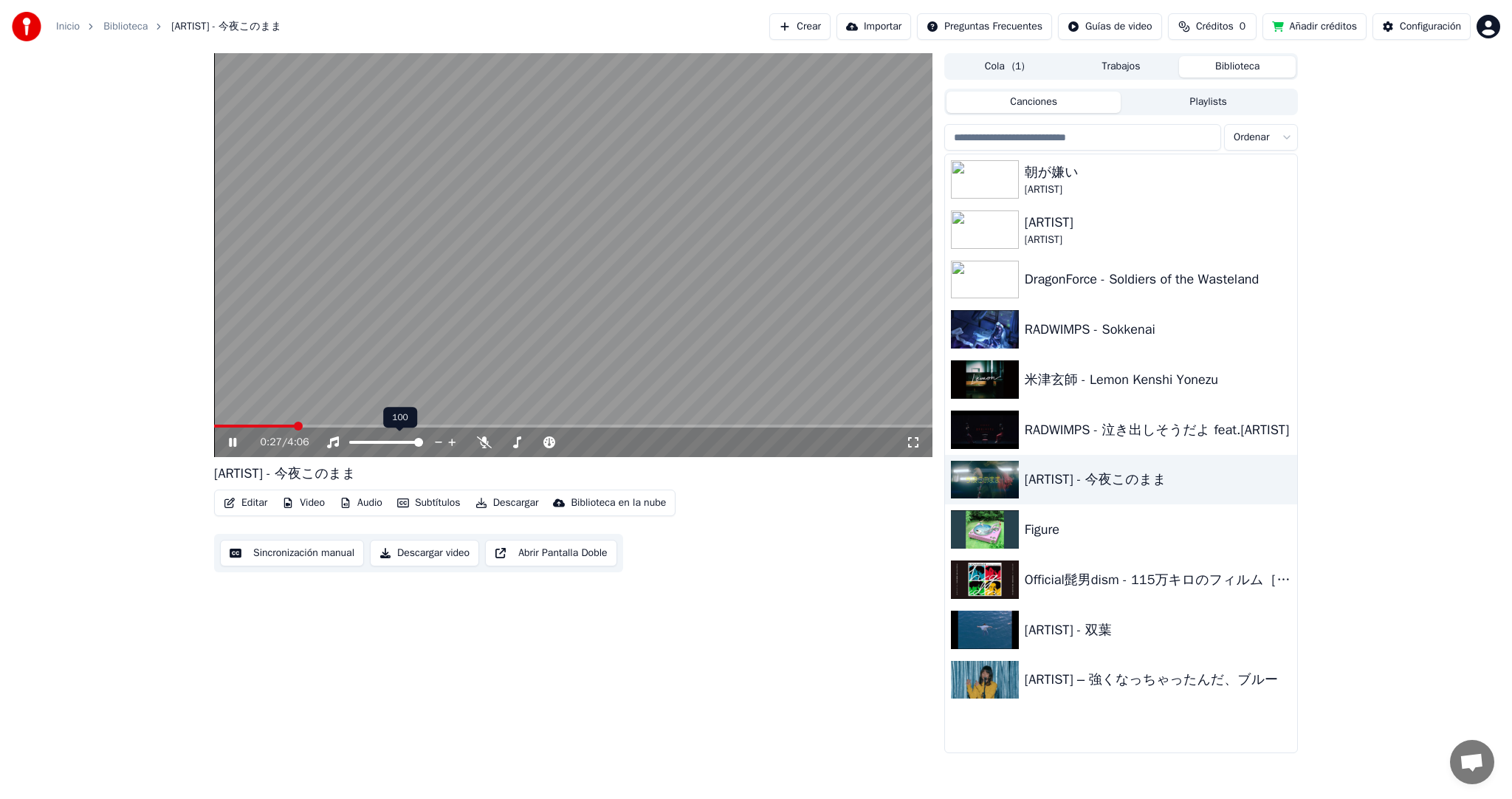 click at bounding box center (399, 442) 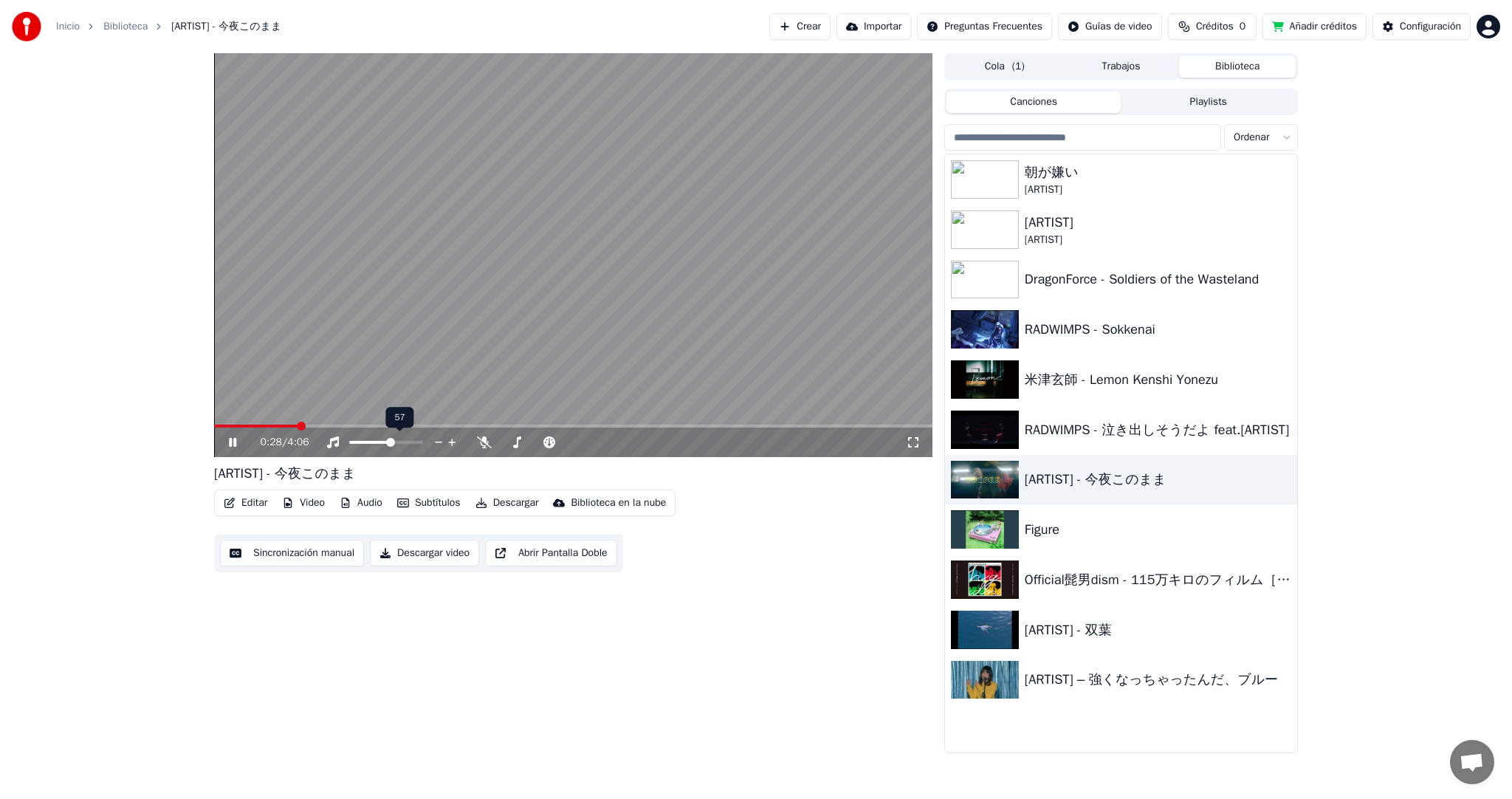 click at bounding box center (370, 442) 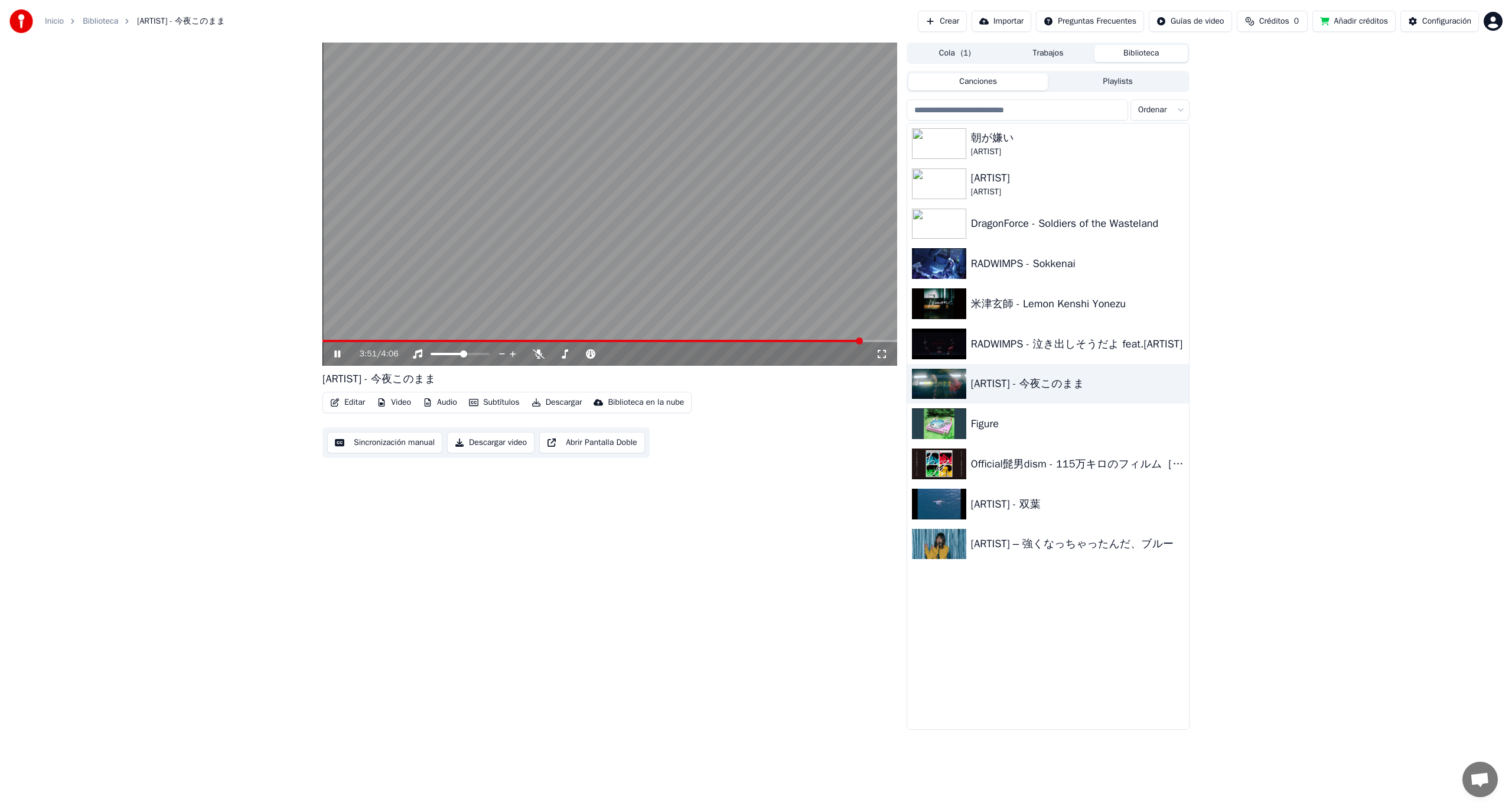 click at bounding box center [610, 204] 